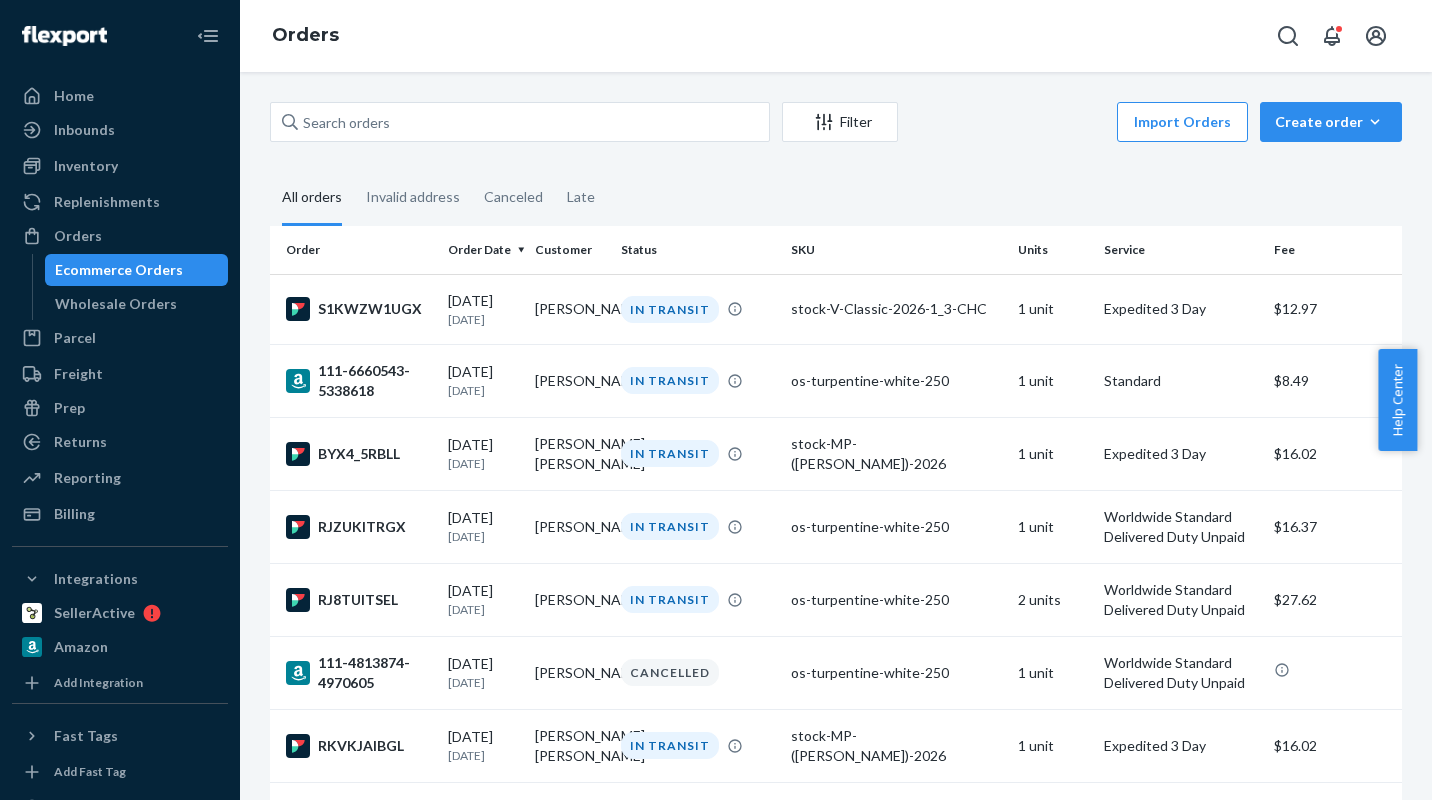 scroll, scrollTop: 0, scrollLeft: 0, axis: both 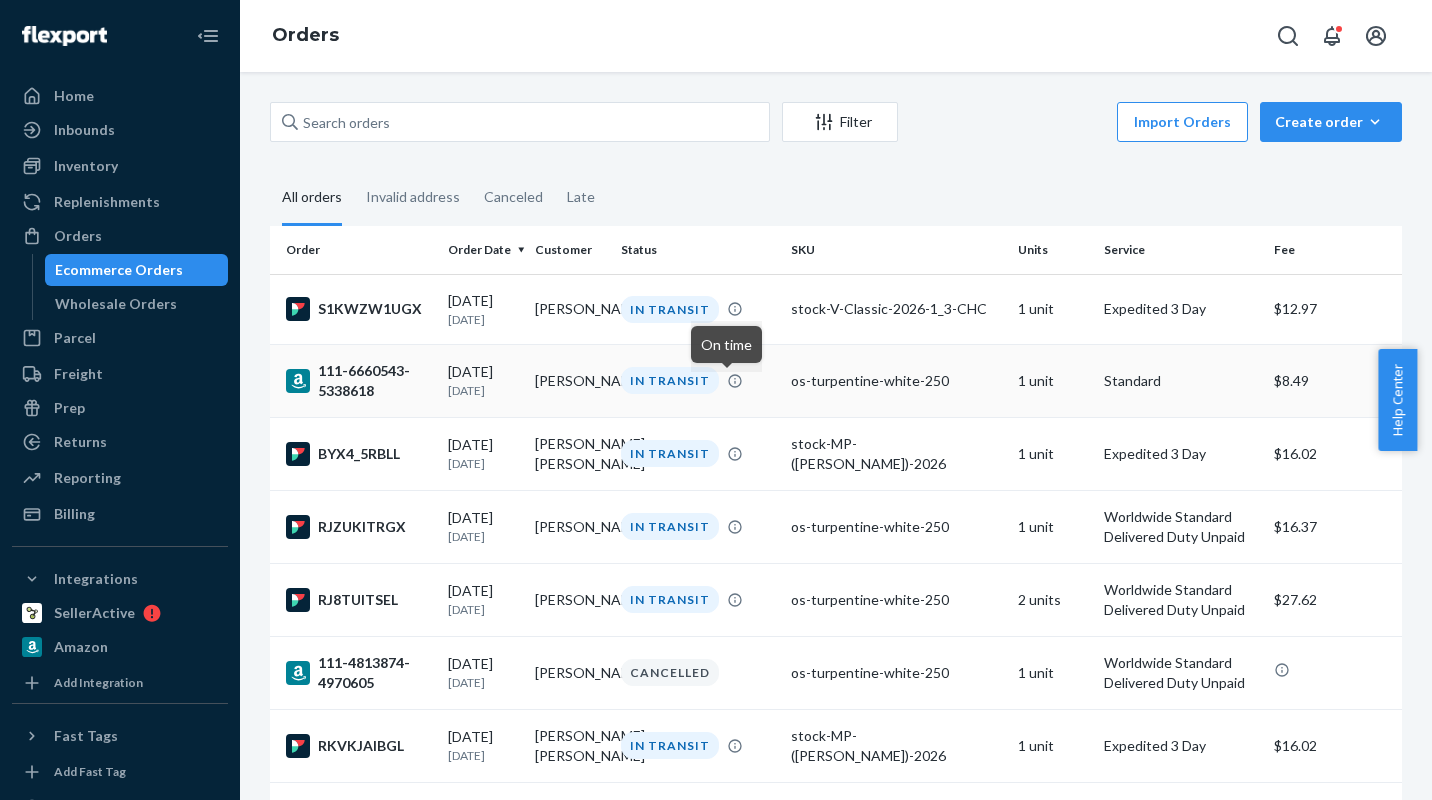 click on "IN TRANSIT" at bounding box center [698, 380] 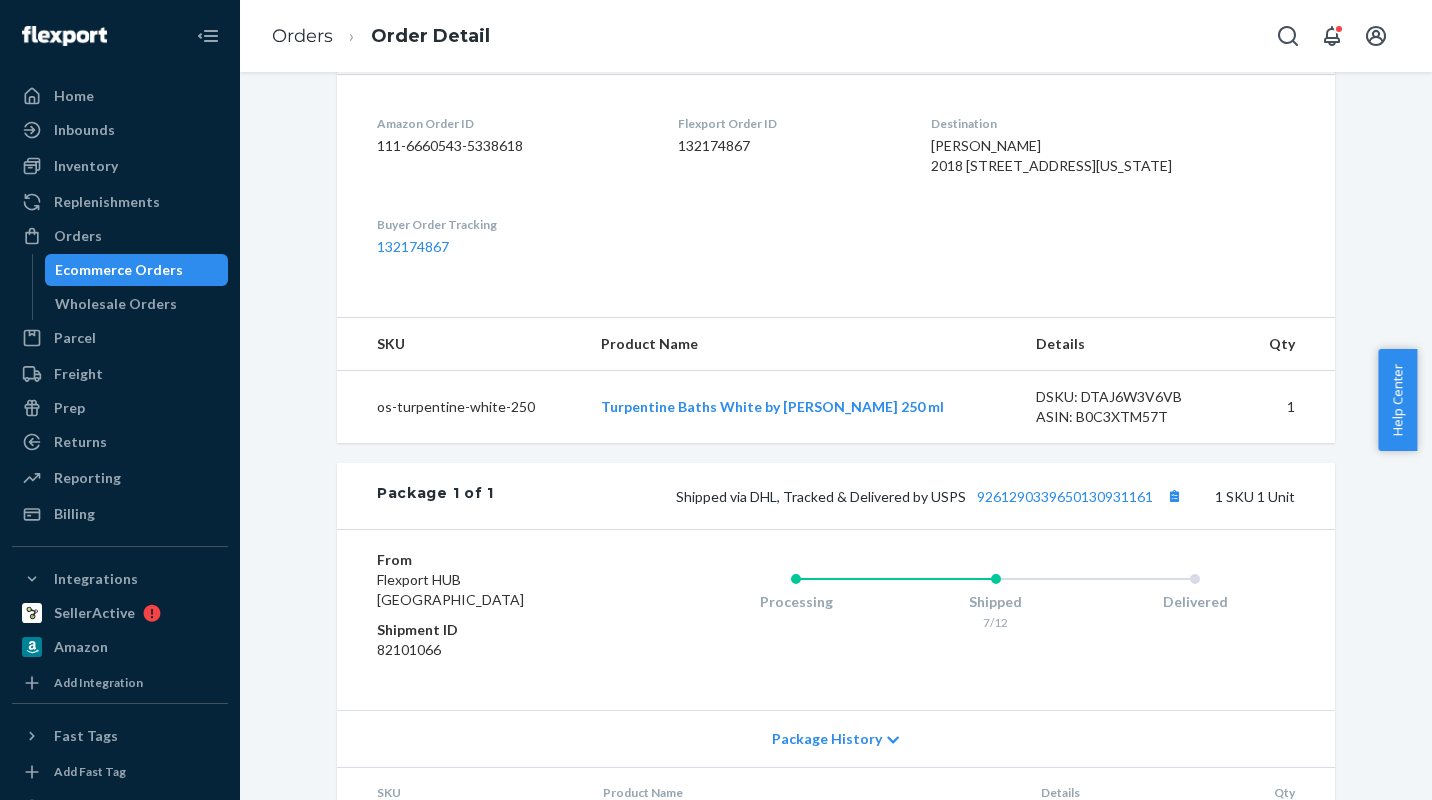 scroll, scrollTop: 507, scrollLeft: 0, axis: vertical 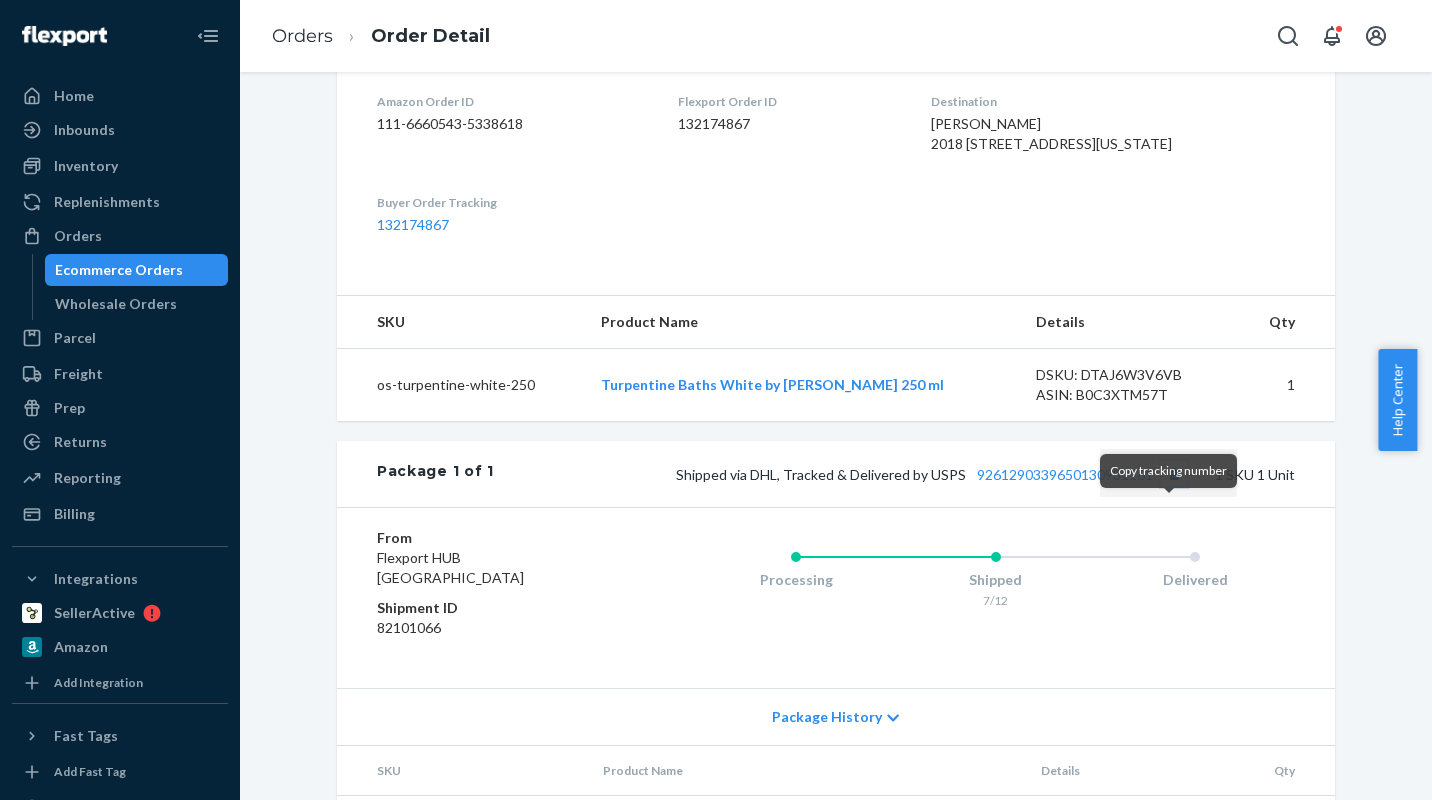click at bounding box center [1174, 474] 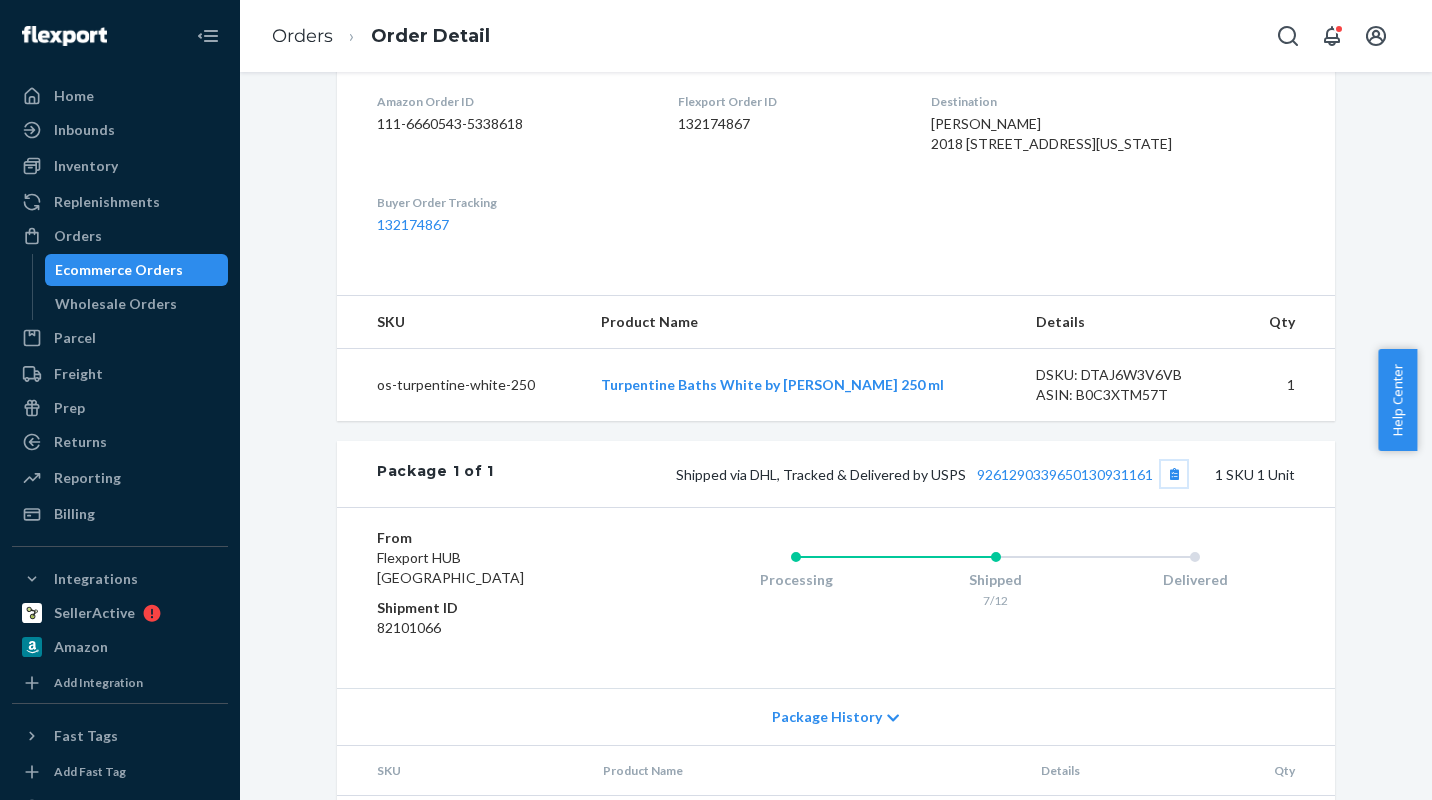 scroll, scrollTop: 0, scrollLeft: 0, axis: both 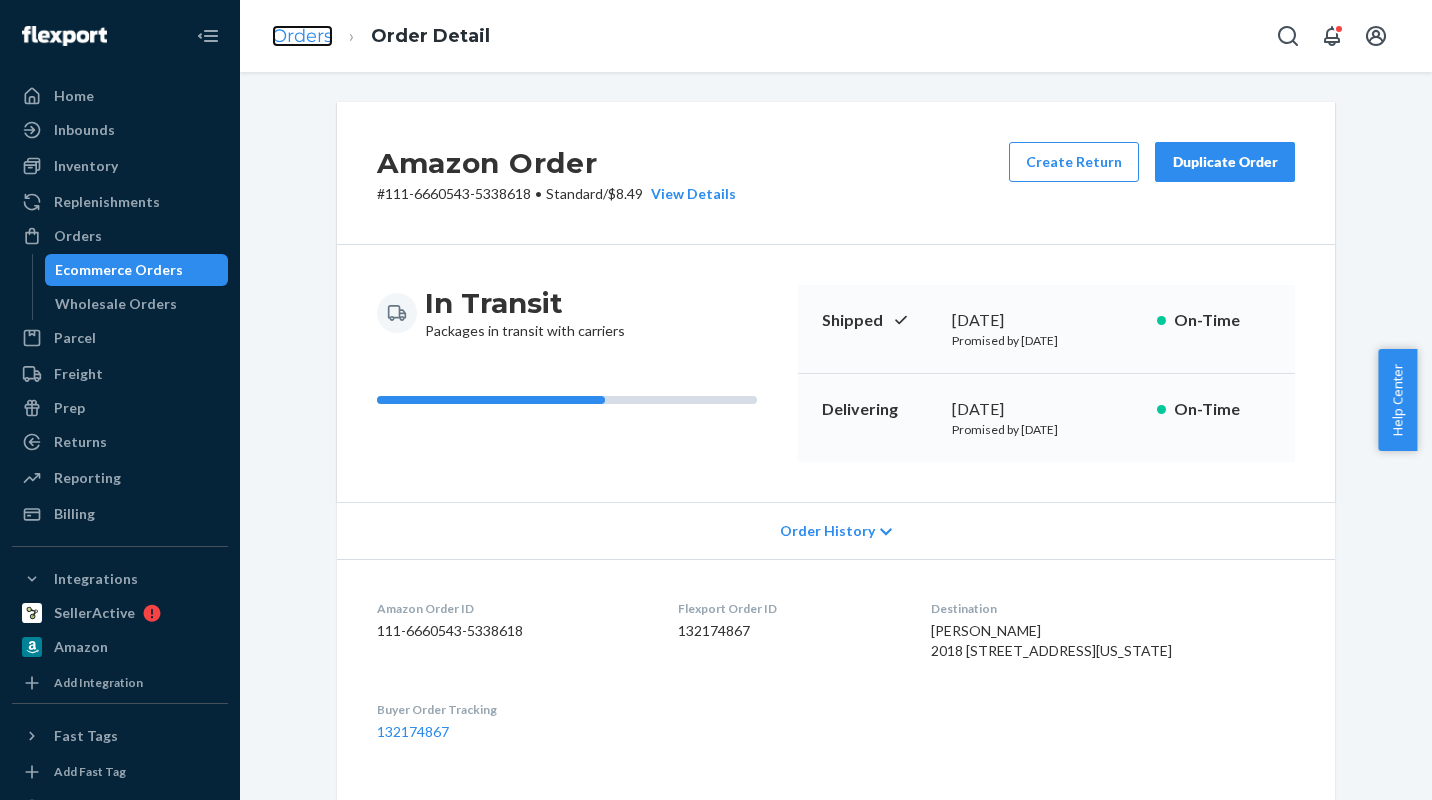 click on "Orders" at bounding box center (302, 36) 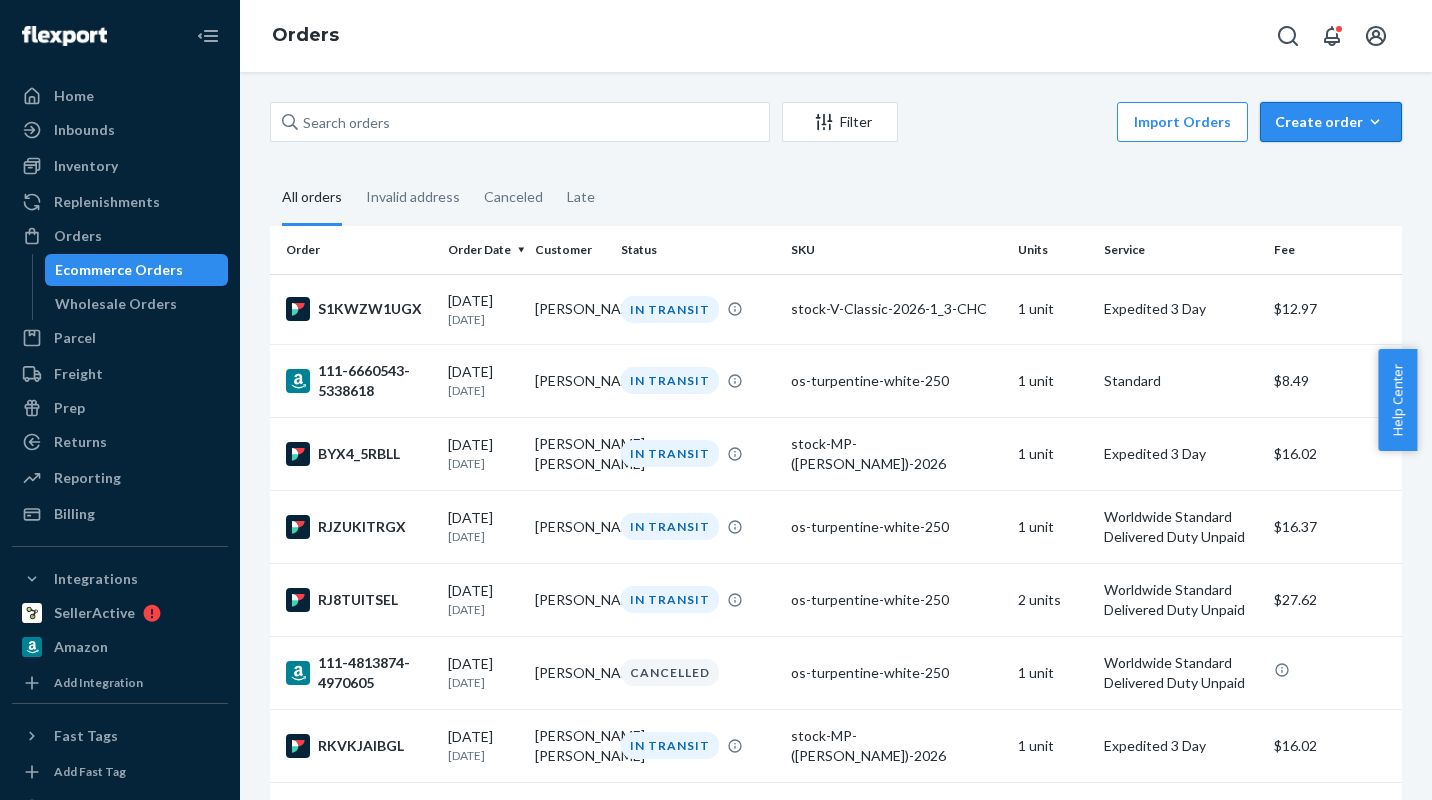 click on "Create order" at bounding box center [1331, 122] 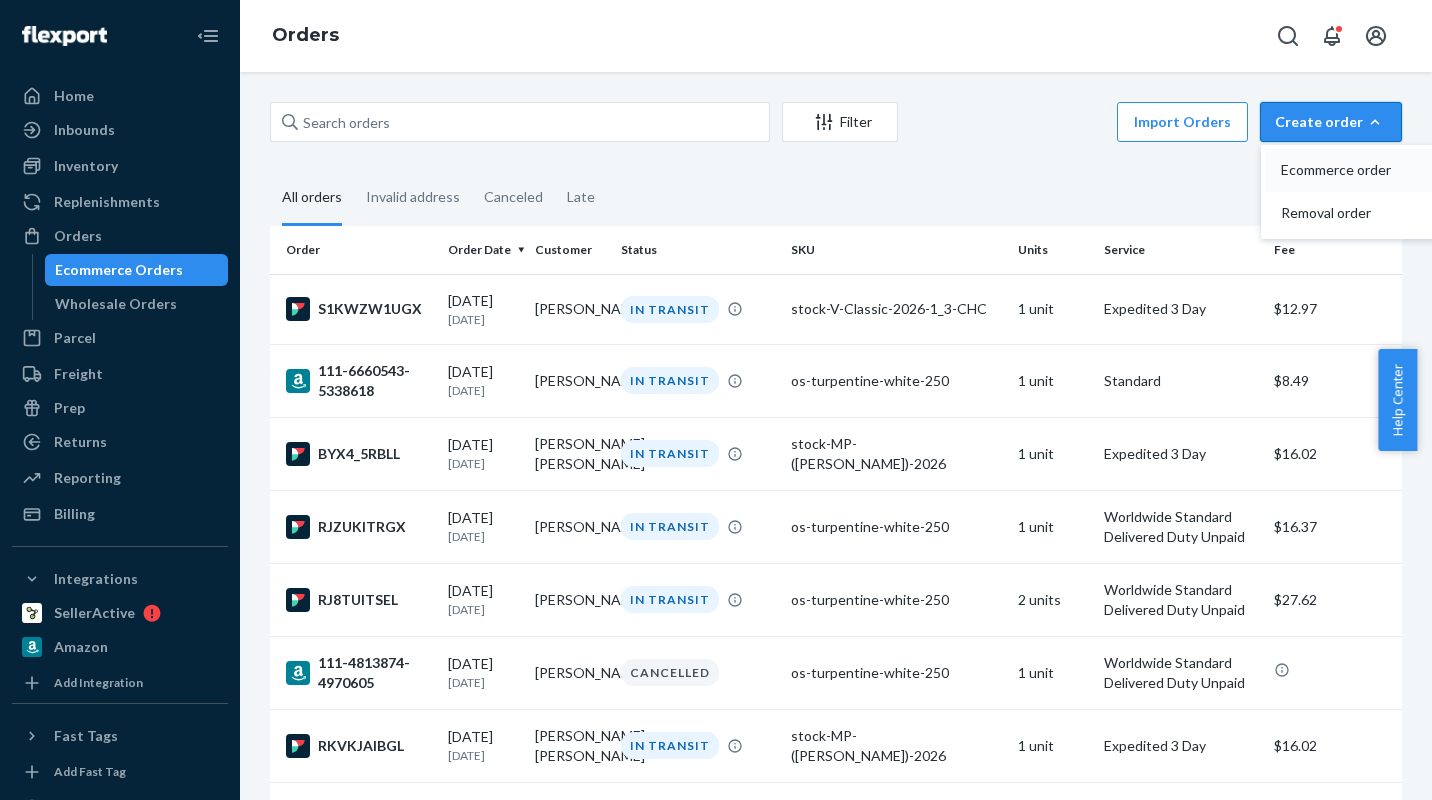 click on "Ecommerce order" at bounding box center [1343, 170] 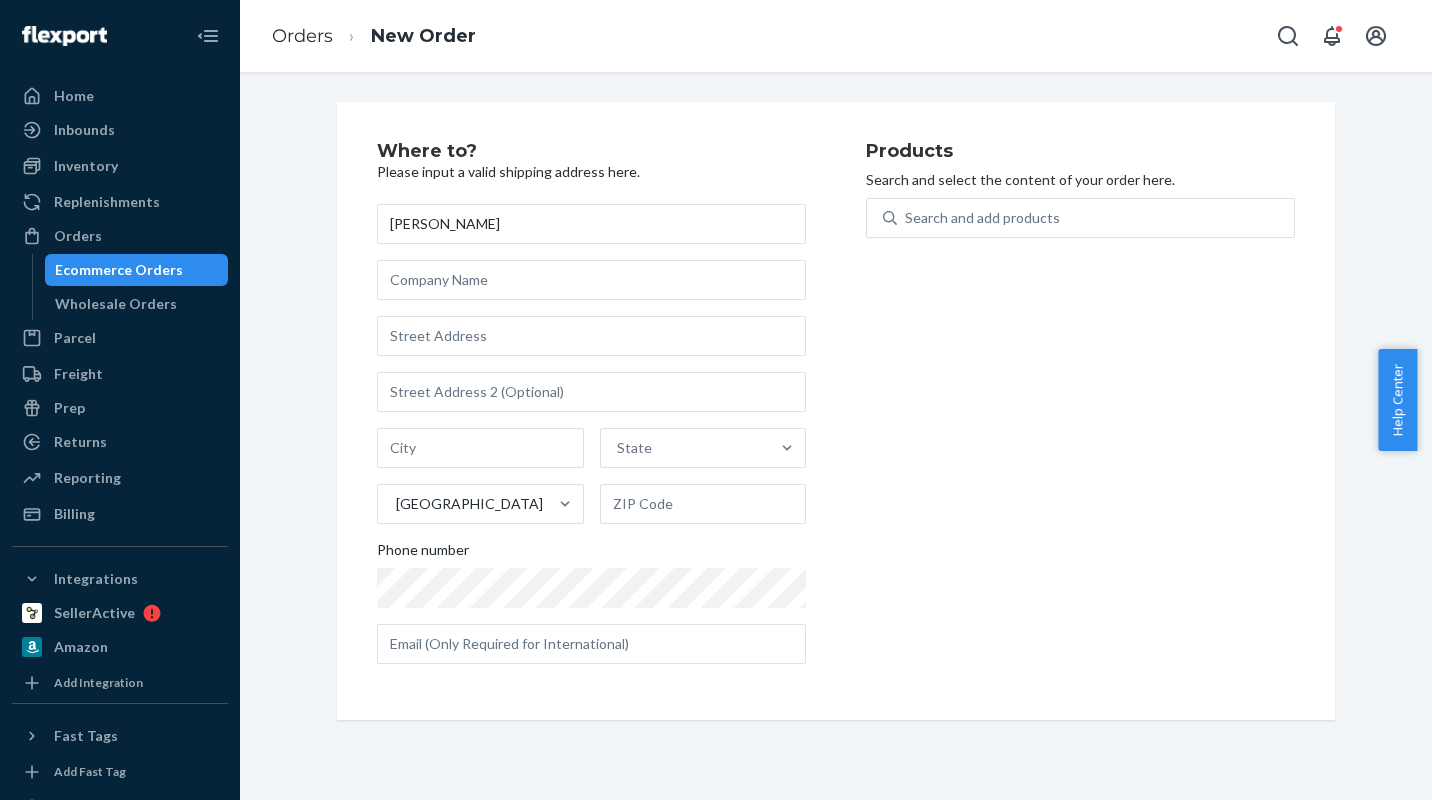 type on "[PERSON_NAME]" 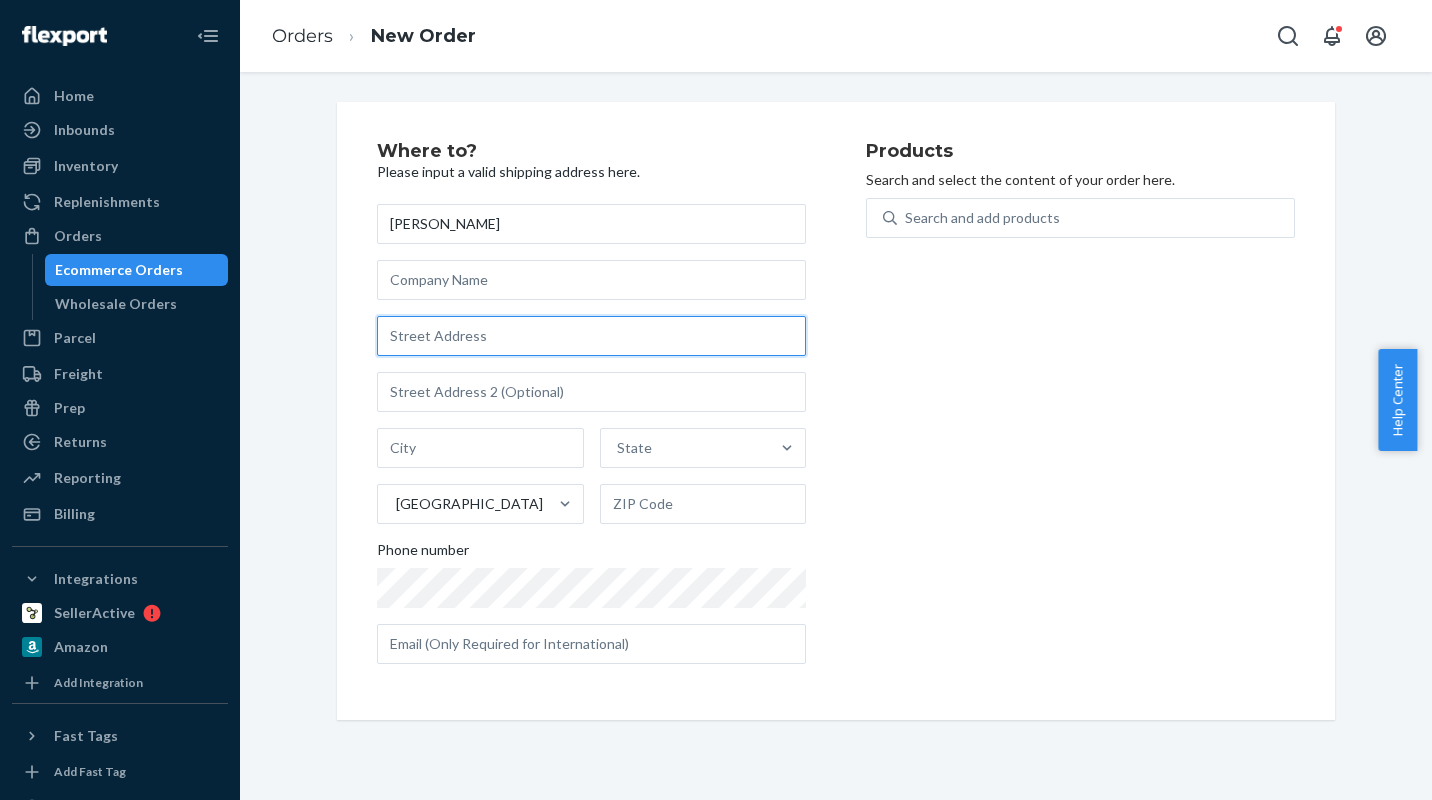 click at bounding box center (591, 336) 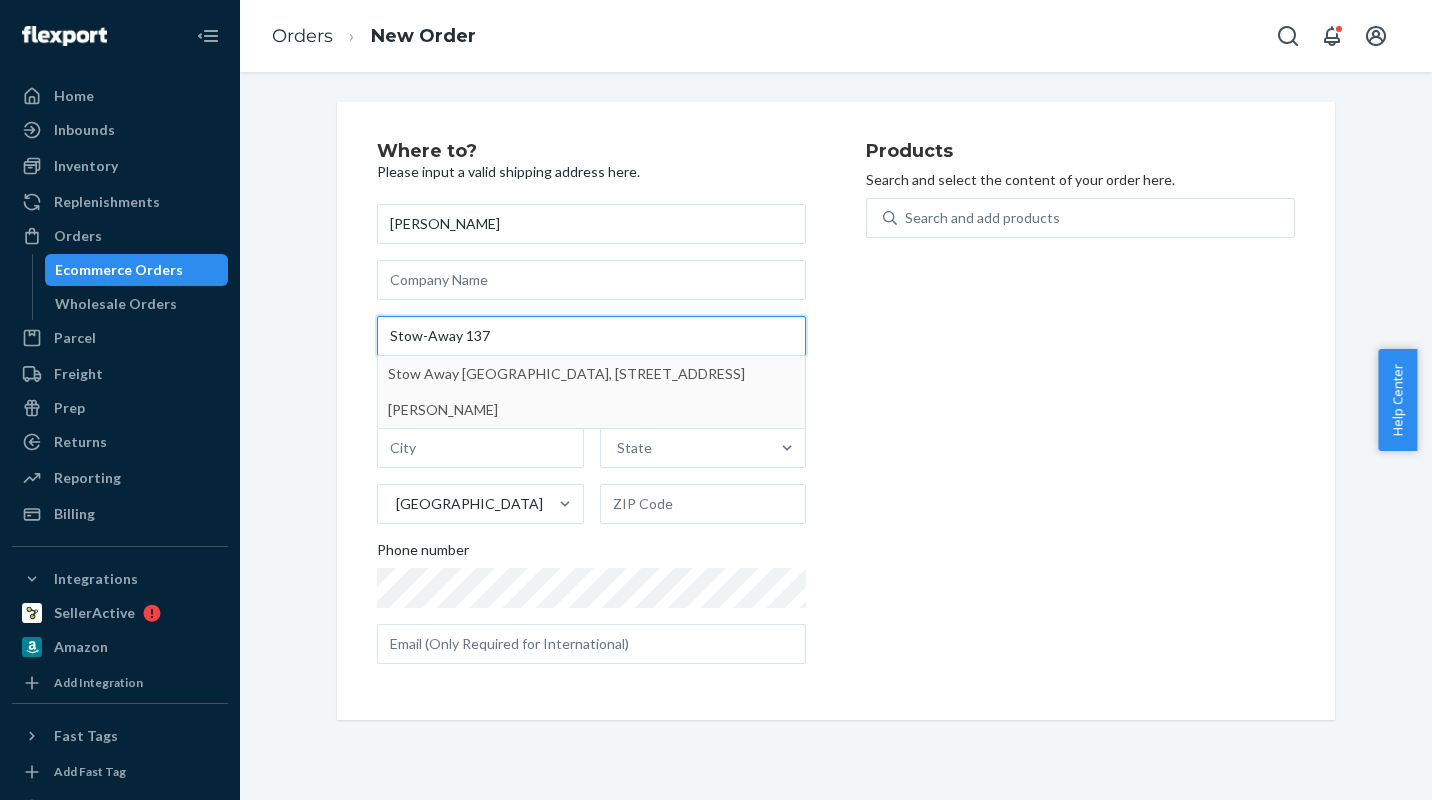 type on "Stow-Away 137" 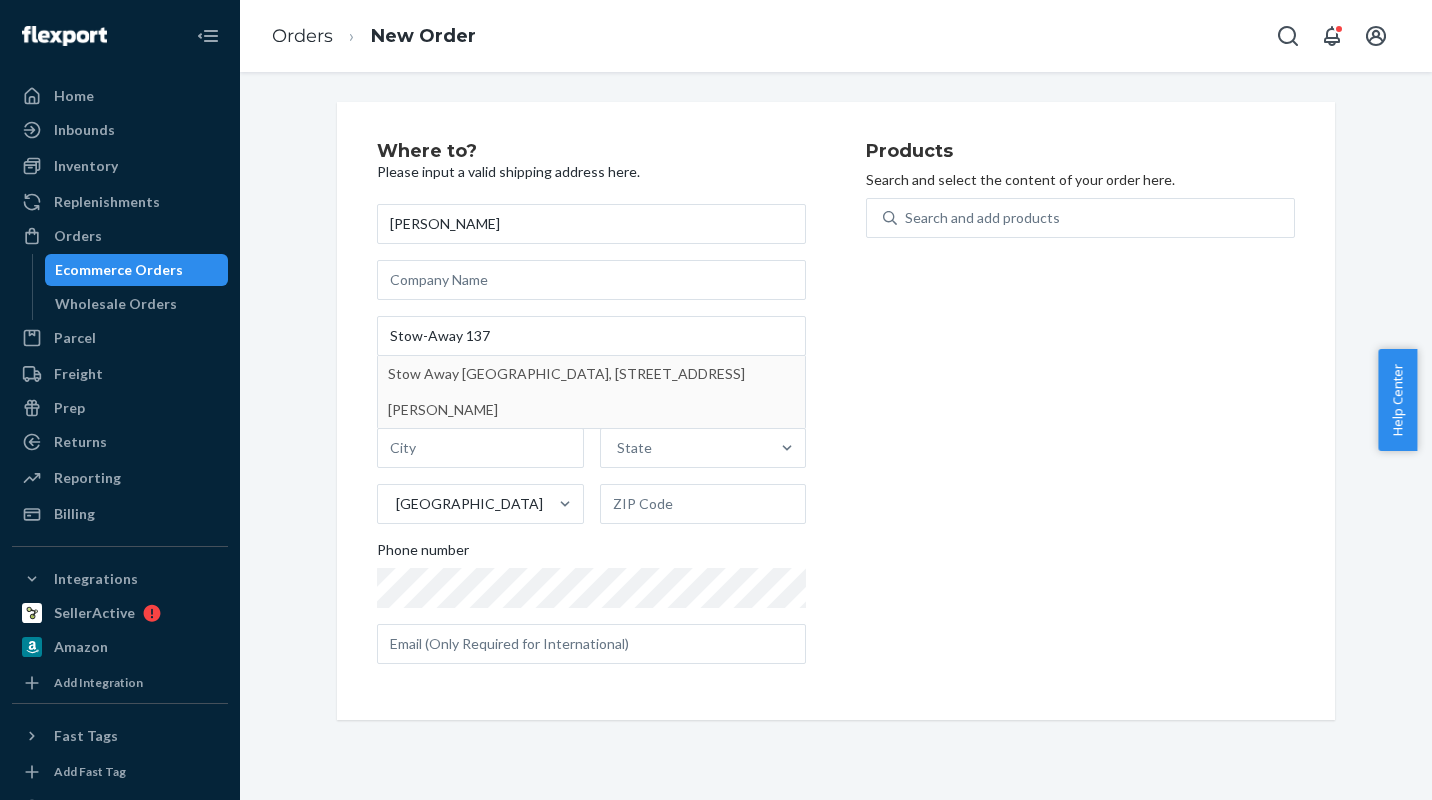 type on "[GEOGRAPHIC_DATA]" 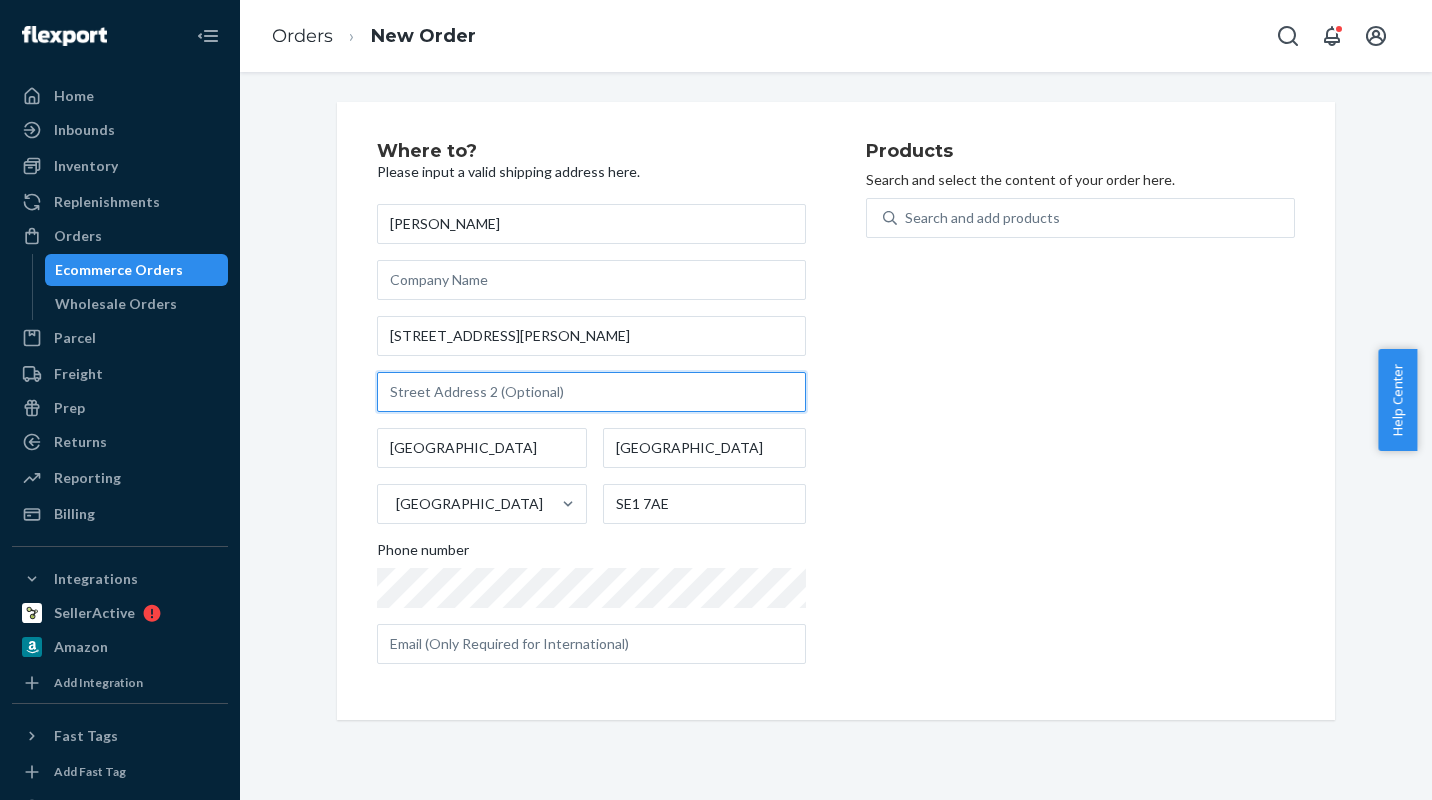click at bounding box center (591, 392) 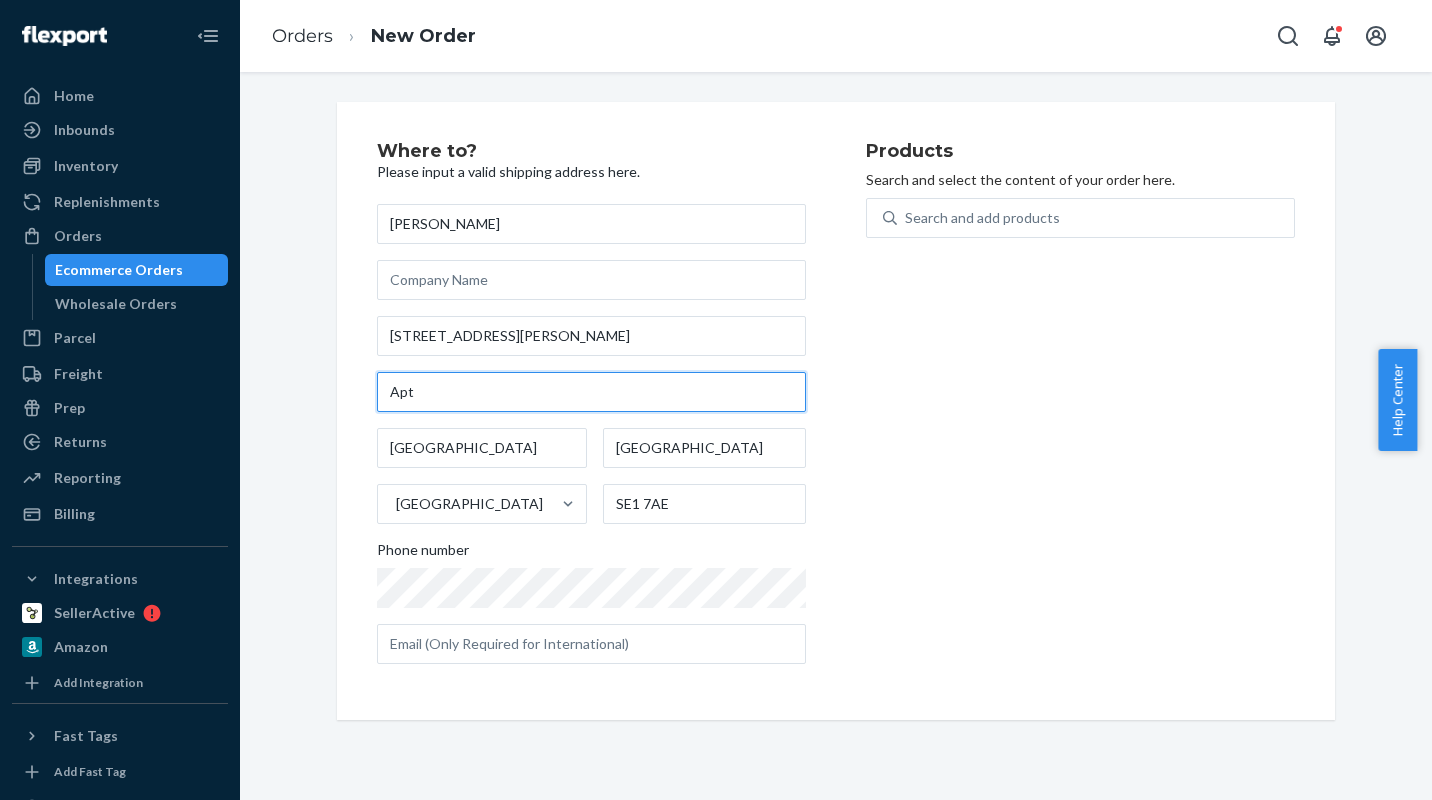 paste on "404" 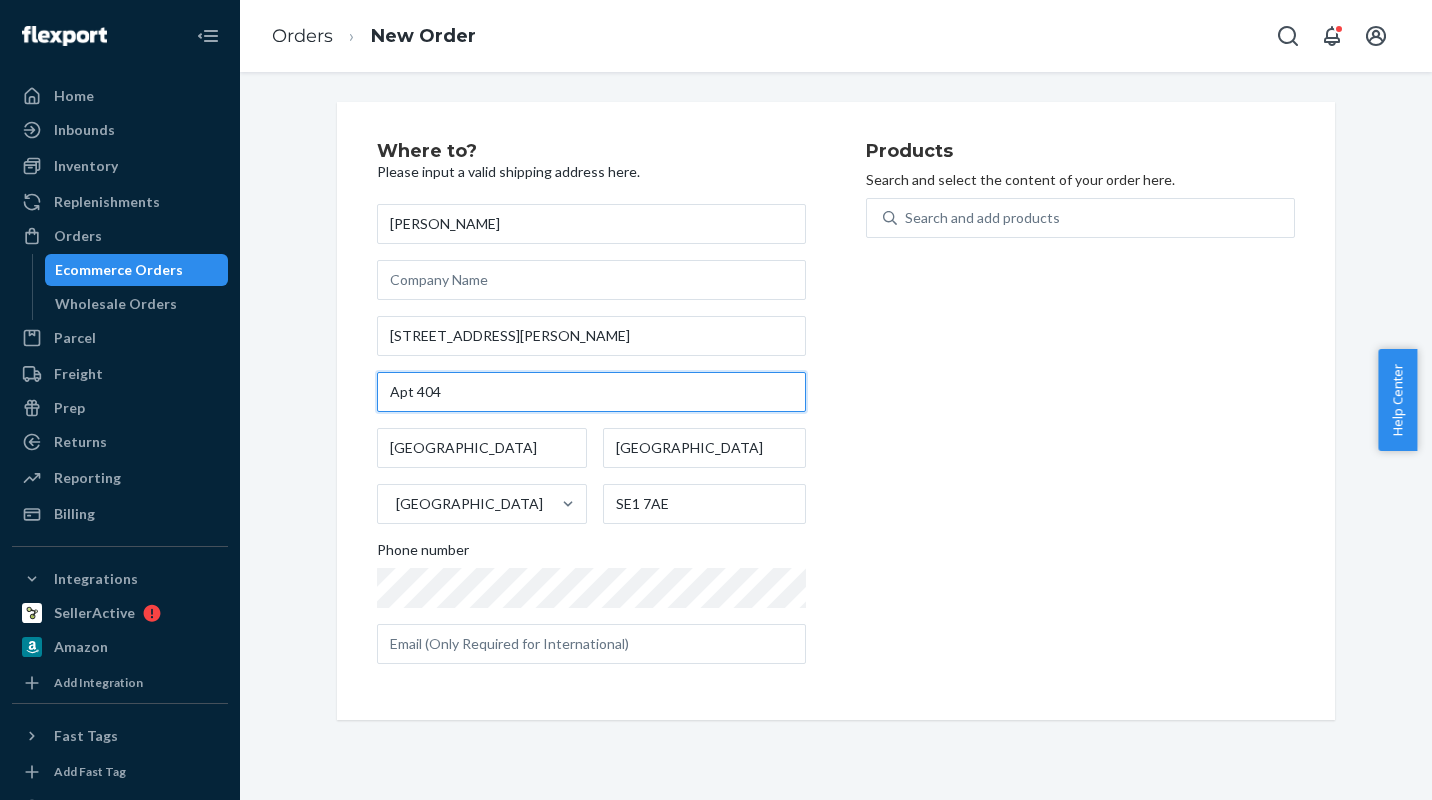 type on "Apt 404" 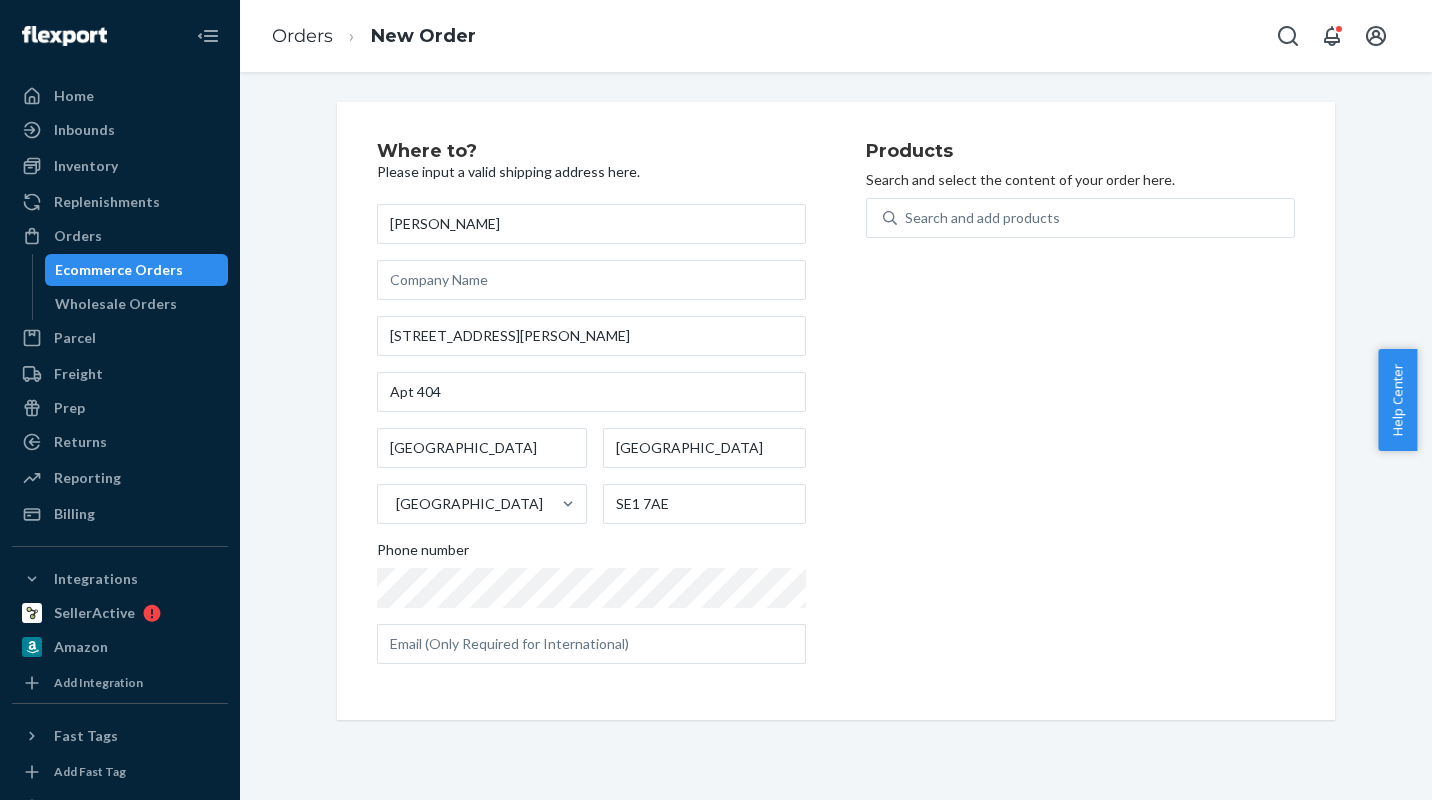 scroll, scrollTop: 0, scrollLeft: 0, axis: both 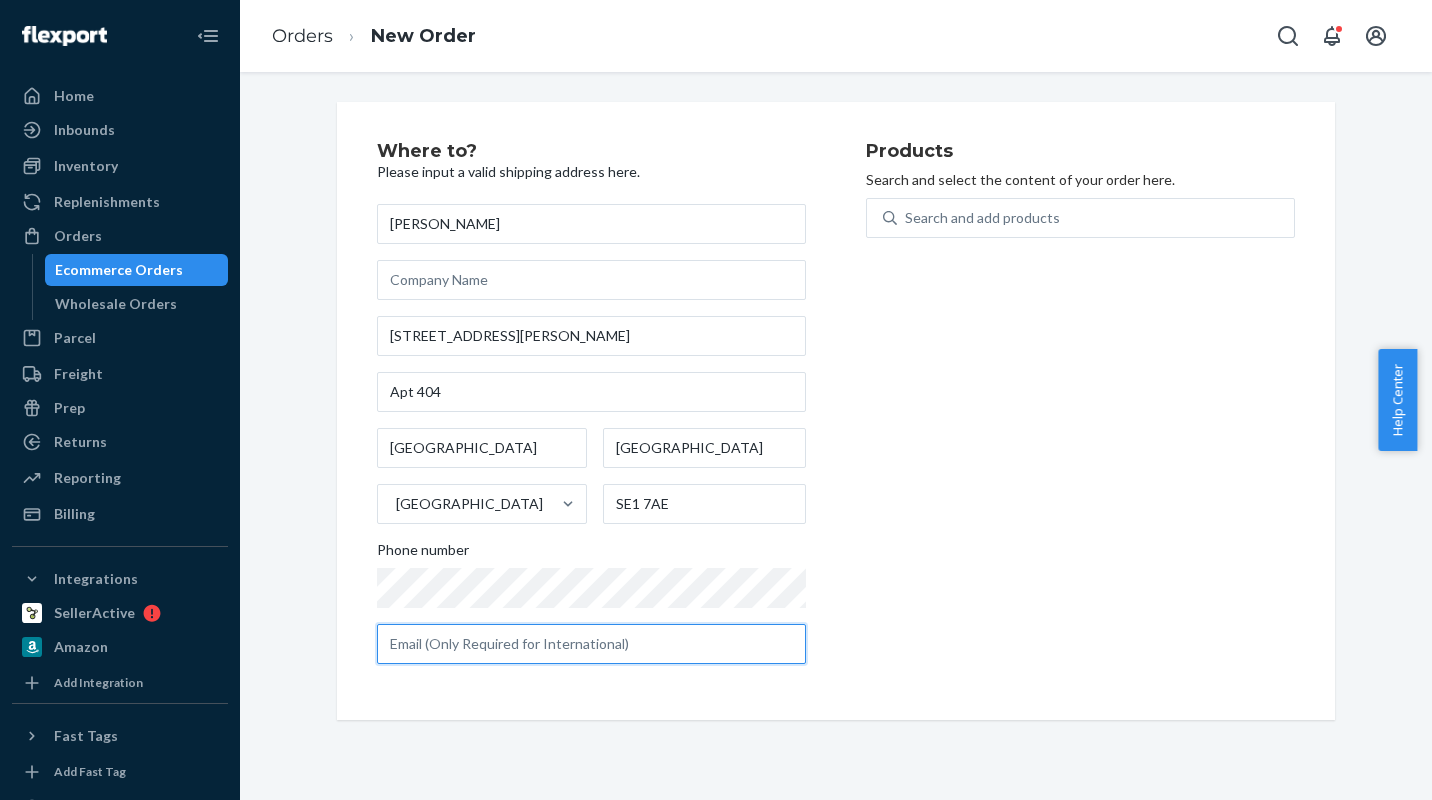 click at bounding box center [591, 644] 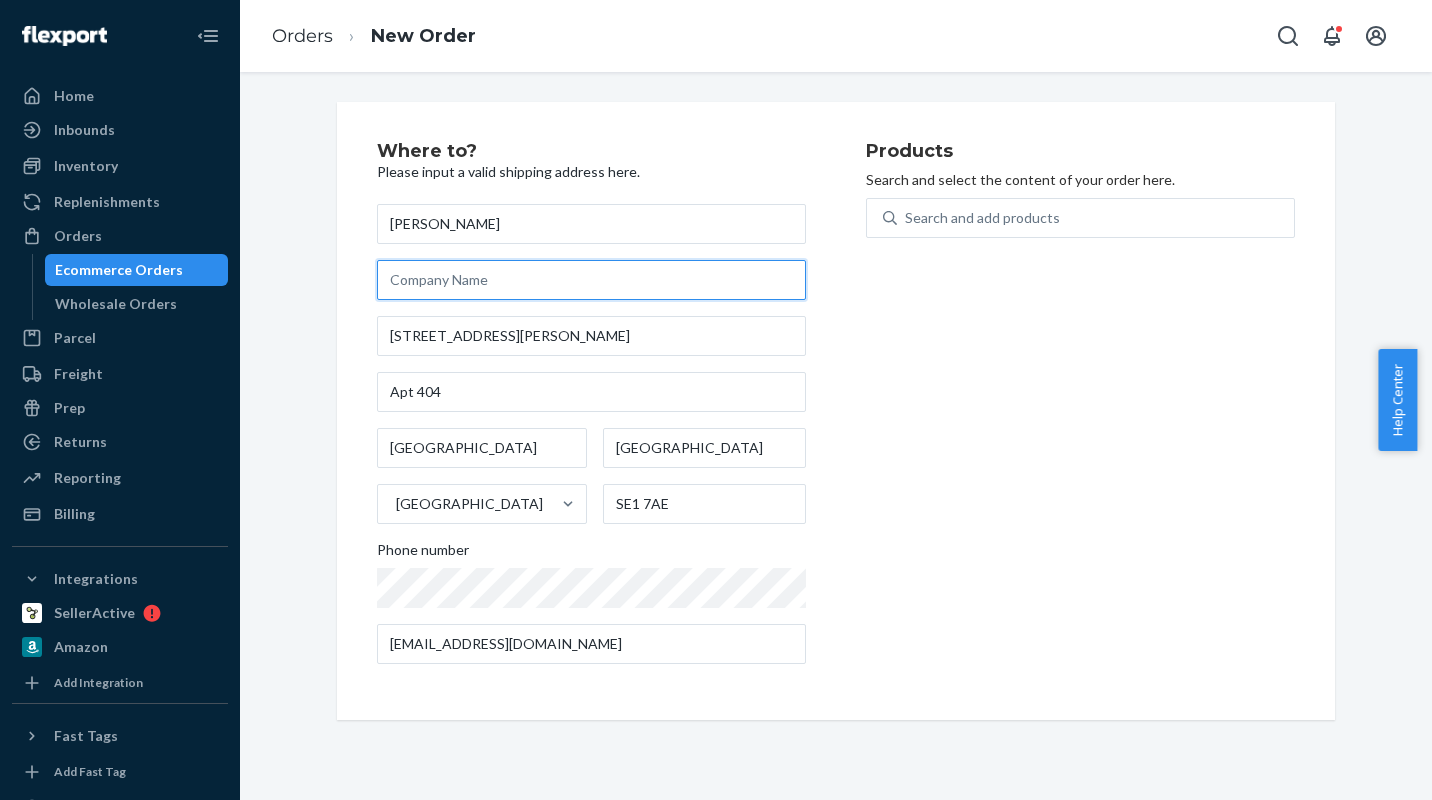 click at bounding box center (591, 280) 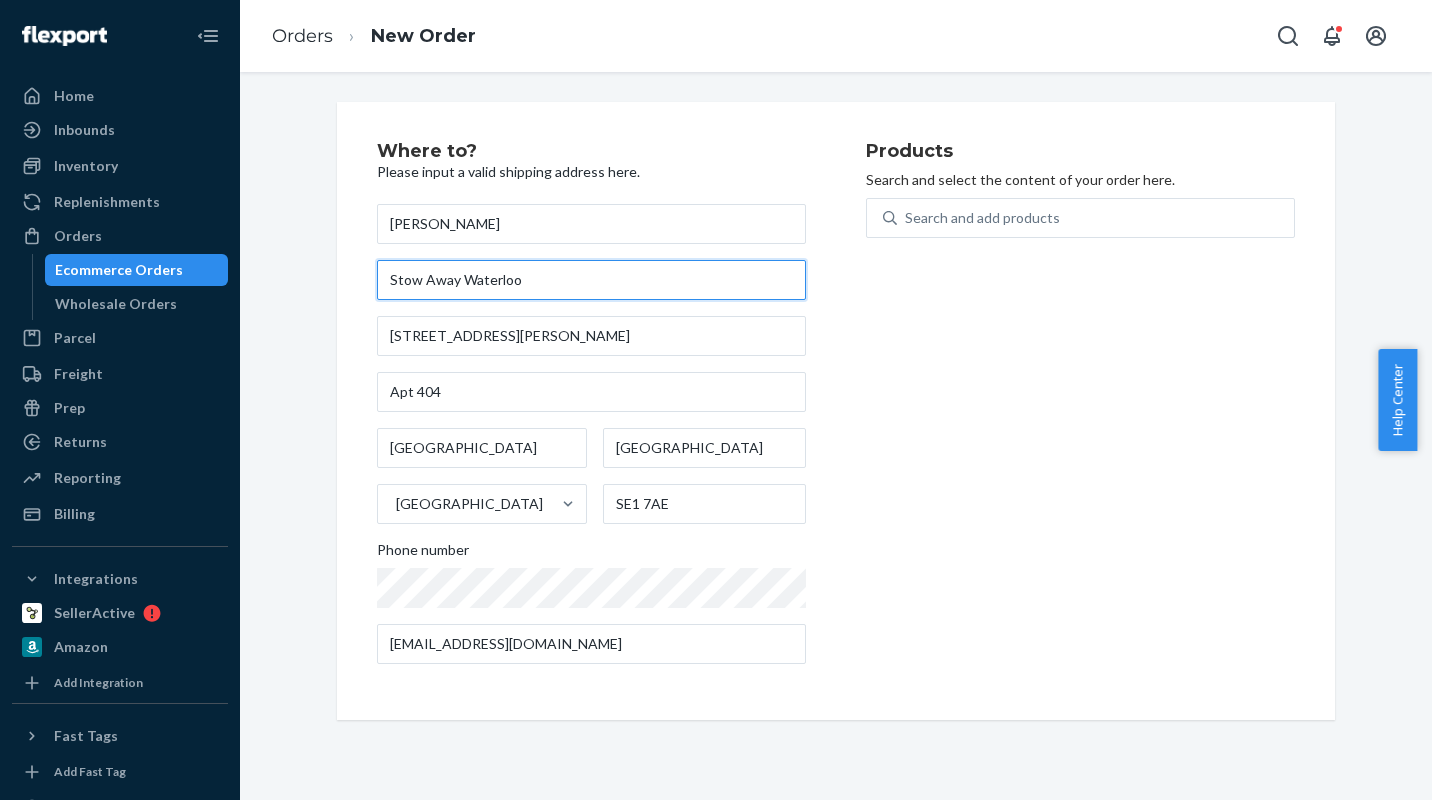 type on "Stow Away Waterloo" 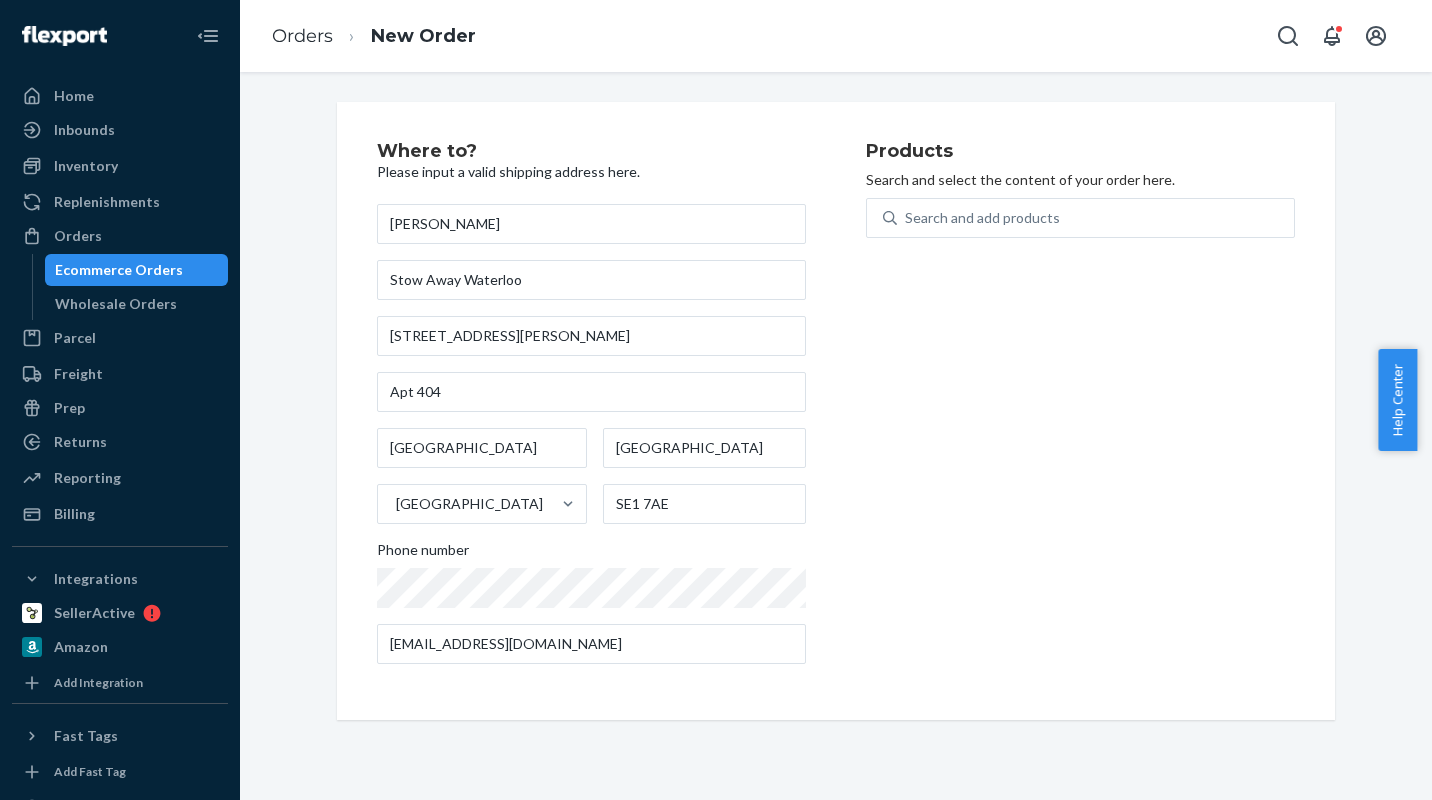 click on "Where to? Please input a valid shipping address here. [PERSON_NAME] [PERSON_NAME] Away [GEOGRAPHIC_DATA] [STREET_ADDRESS][PERSON_NAME] Phone number [EMAIL_ADDRESS][DOMAIN_NAME] Products Search and select the content of your order here. Search and add products" at bounding box center (836, 411) 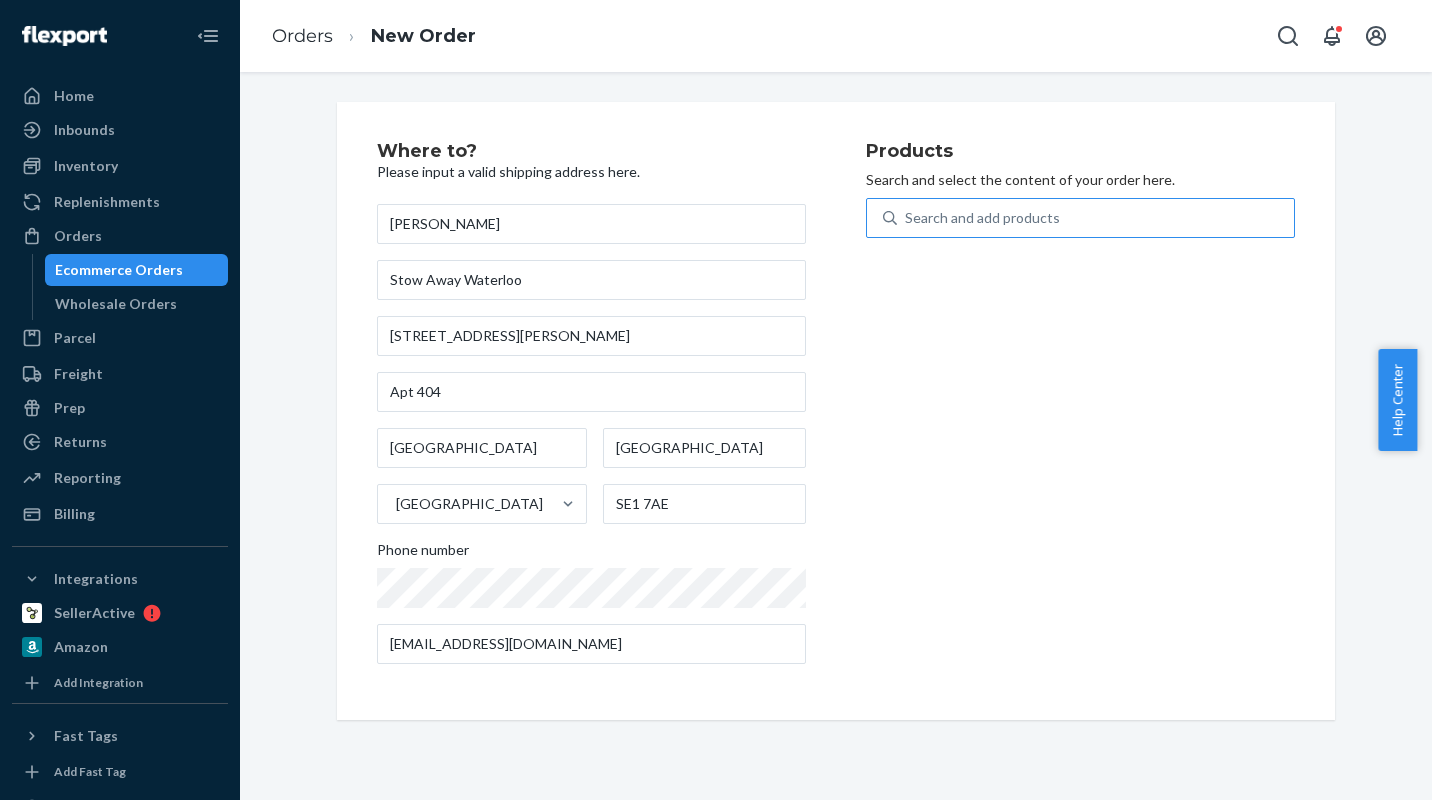 click on "Search and add products" at bounding box center [982, 218] 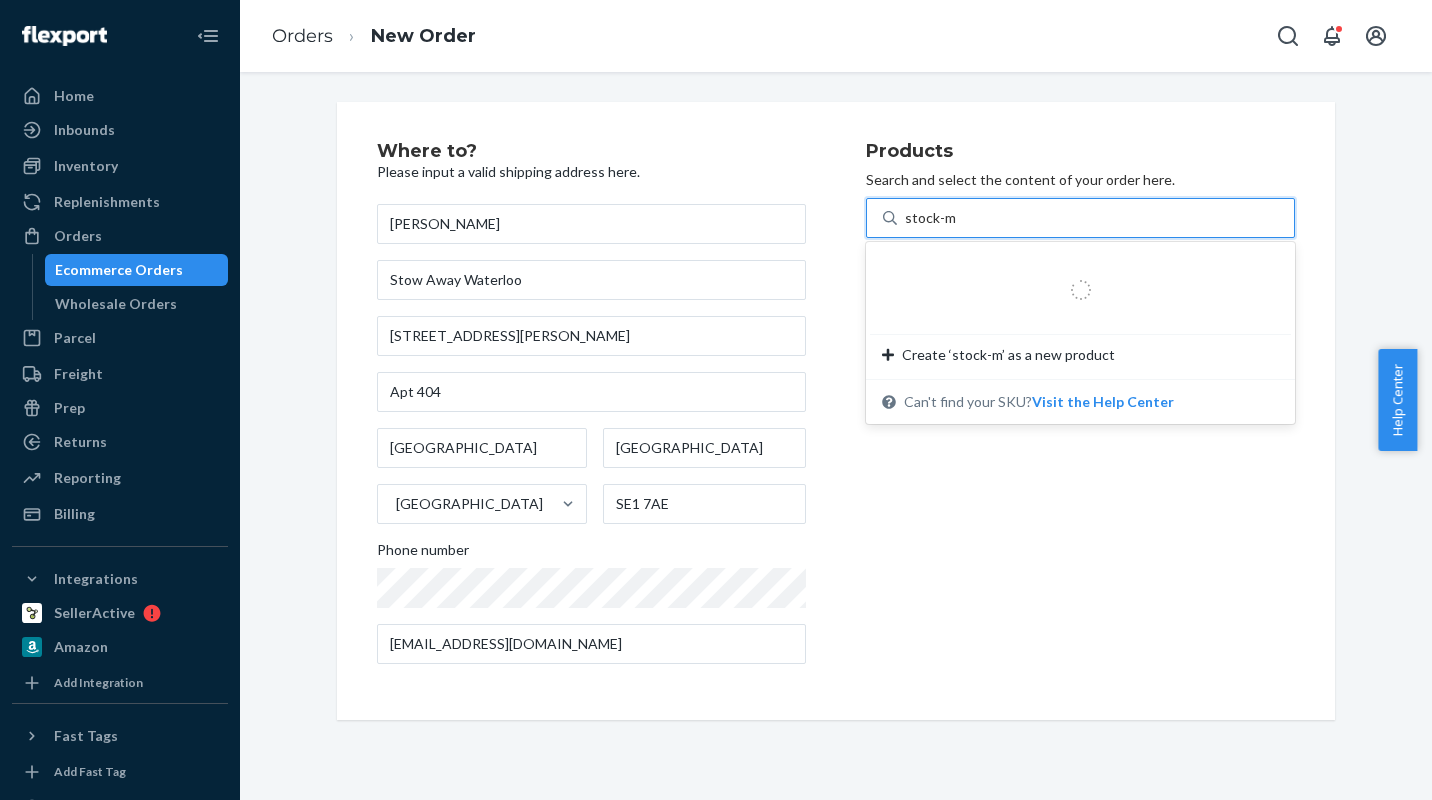 type on "stock-mp" 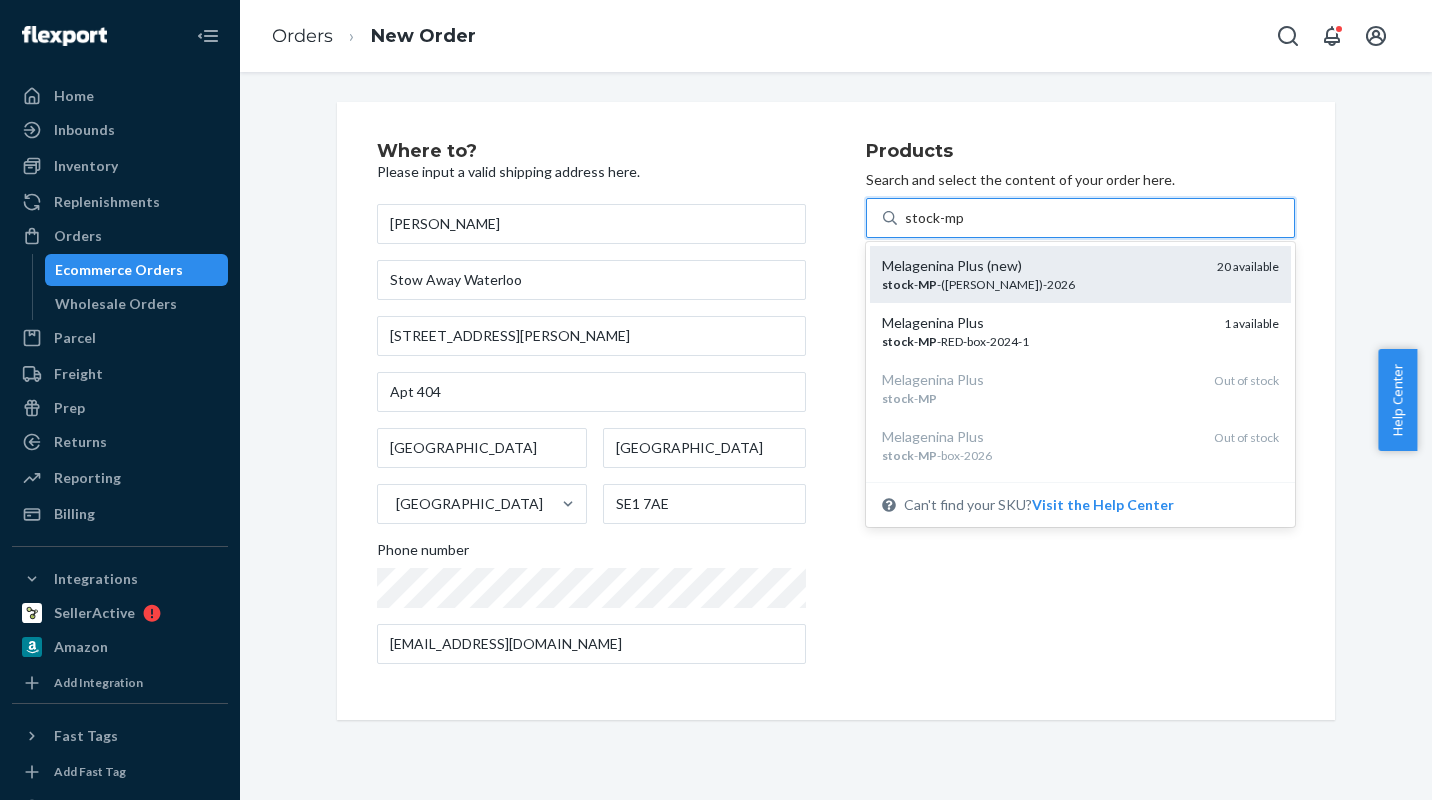 click on "stock - MP -([PERSON_NAME])-2026" at bounding box center (1041, 284) 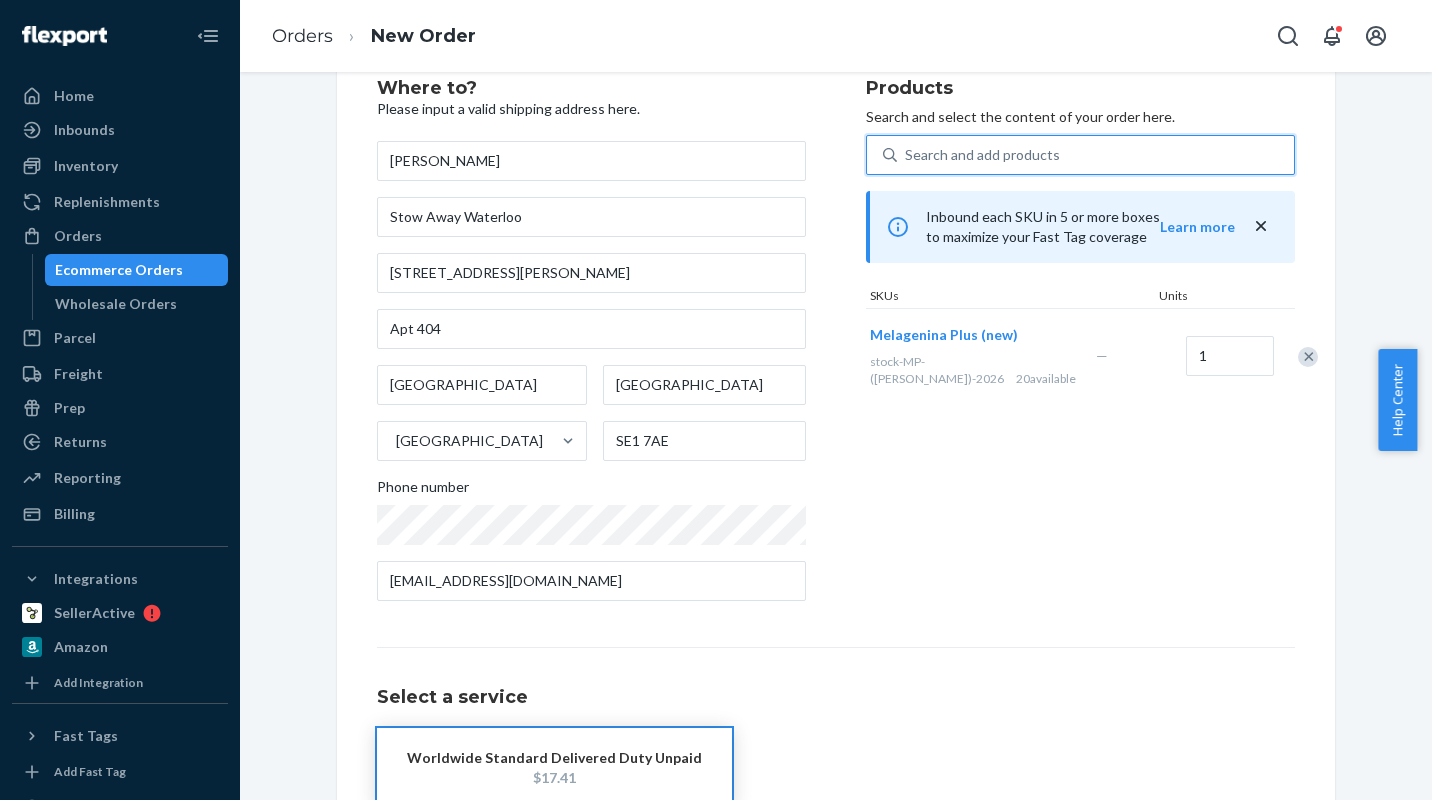 scroll, scrollTop: 190, scrollLeft: 0, axis: vertical 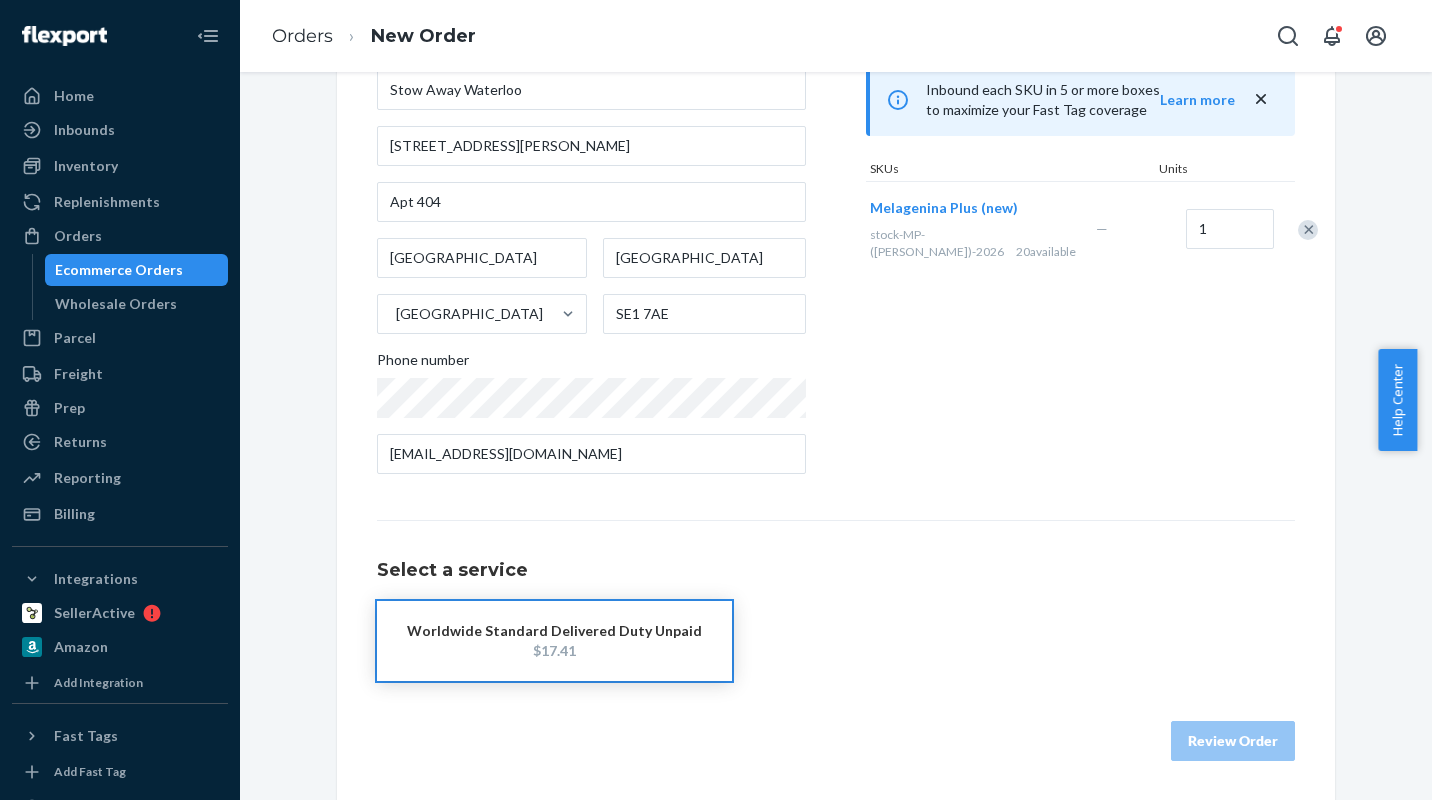 click on "Worldwide Standard Delivered Duty Unpaid $17.41" at bounding box center [554, 641] 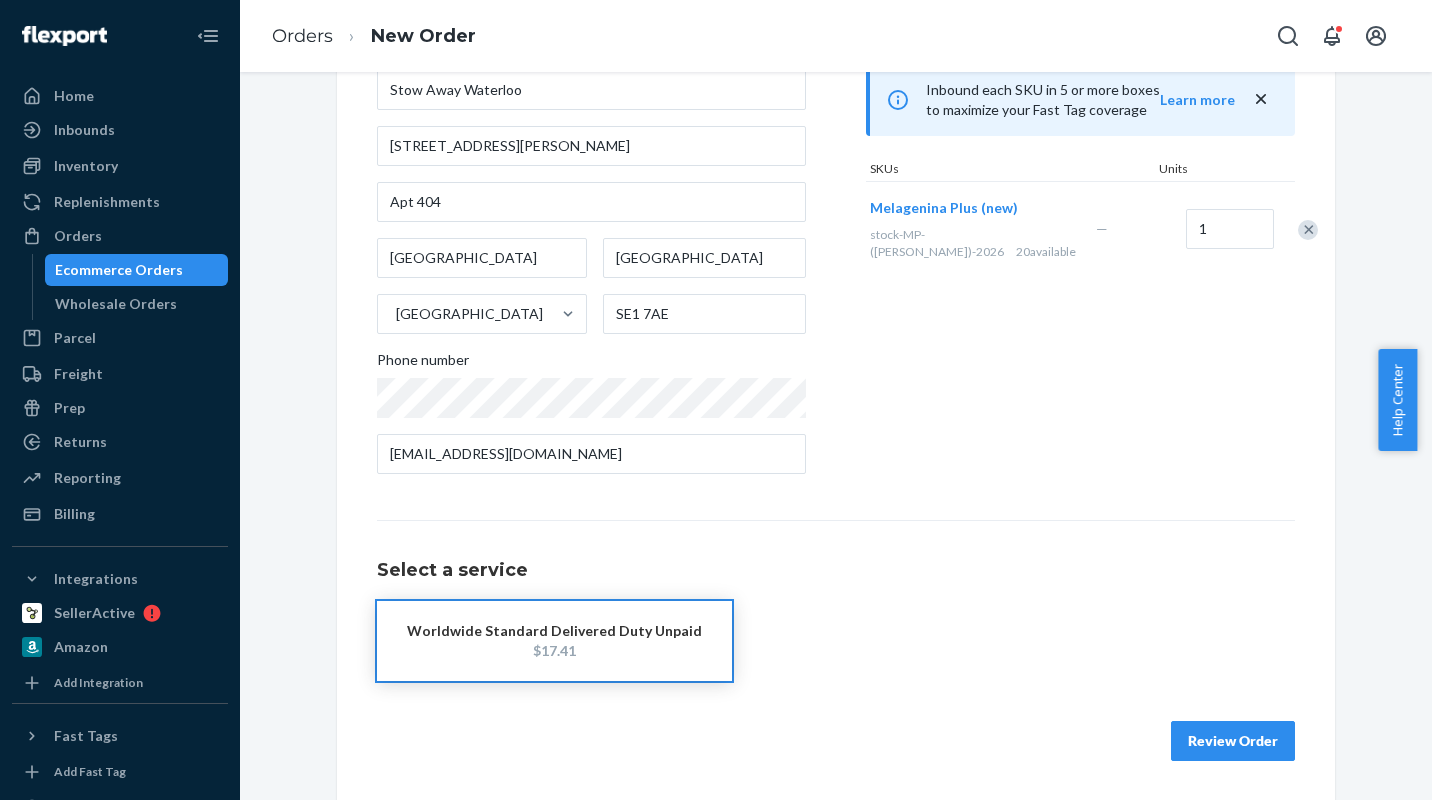 click on "Review Order" at bounding box center [1233, 741] 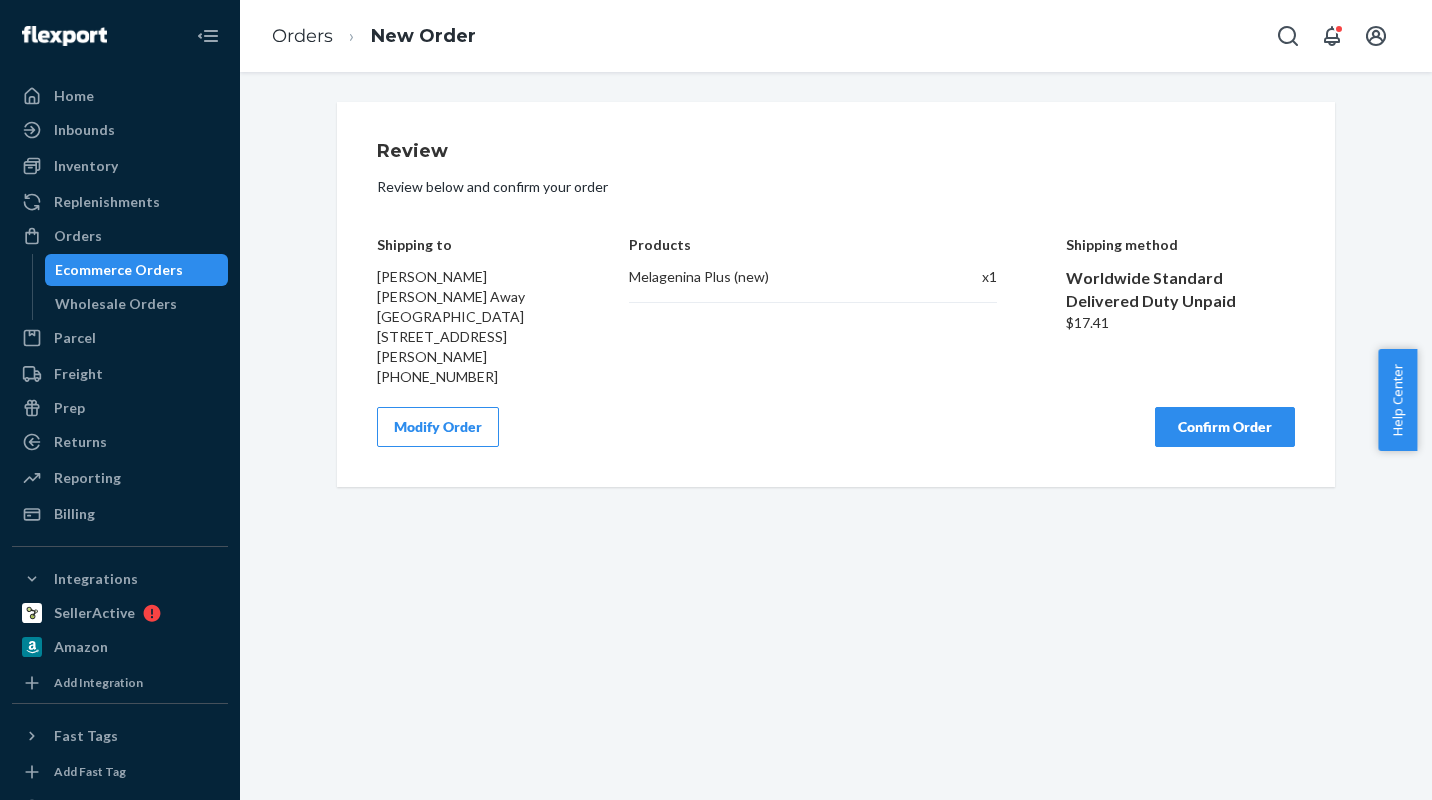 scroll, scrollTop: 0, scrollLeft: 0, axis: both 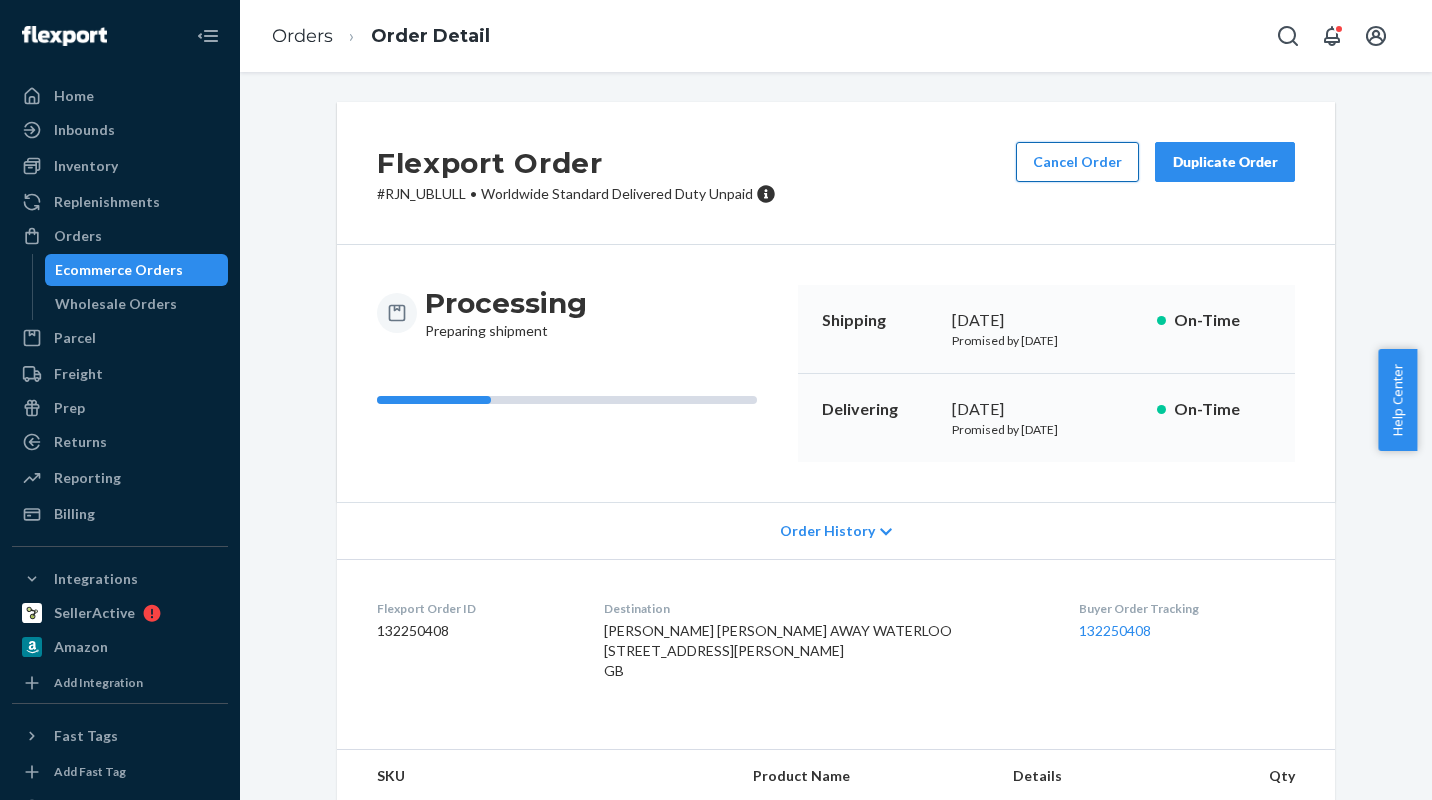 click on "Cancel Order" at bounding box center [1077, 162] 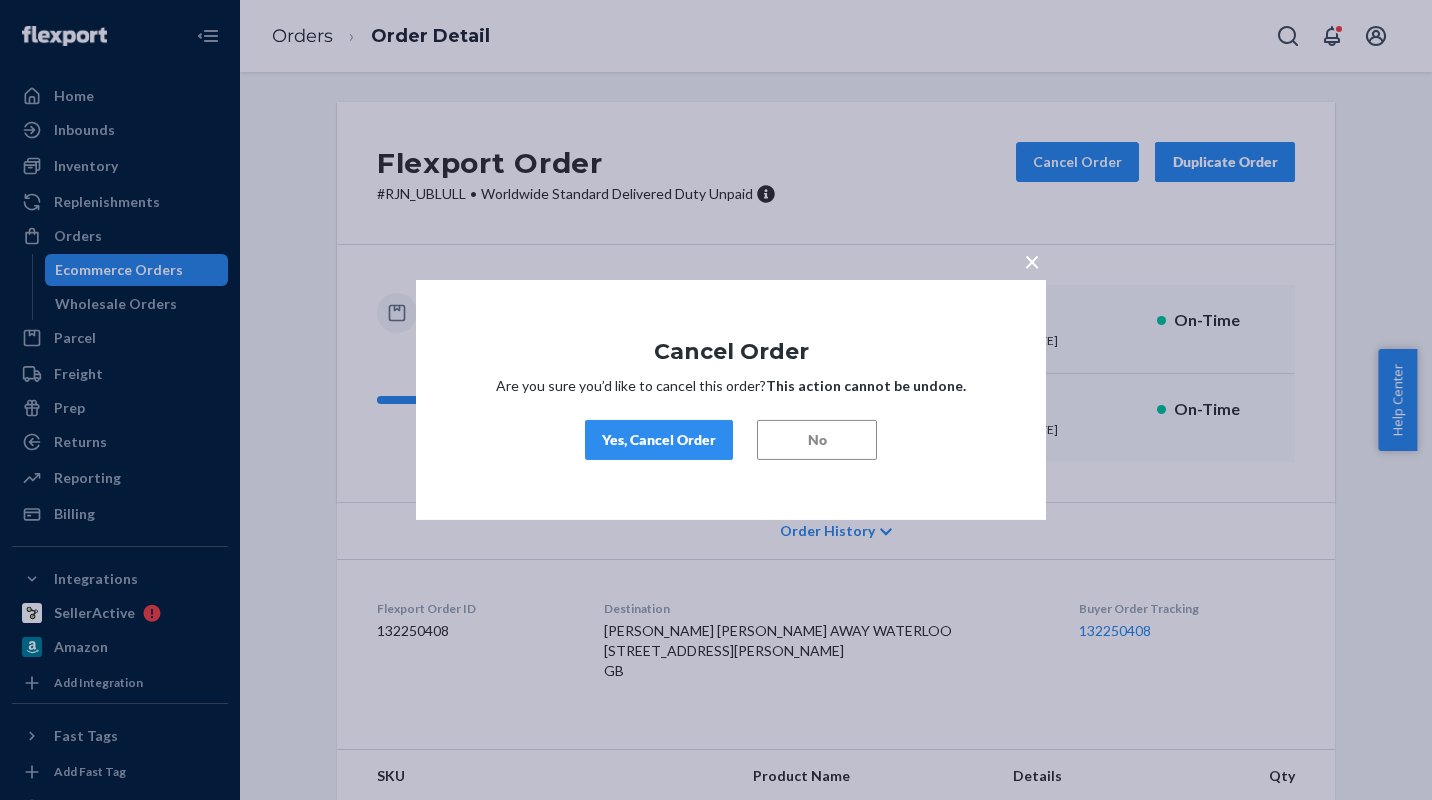 click on "Yes, Cancel Order" at bounding box center (659, 440) 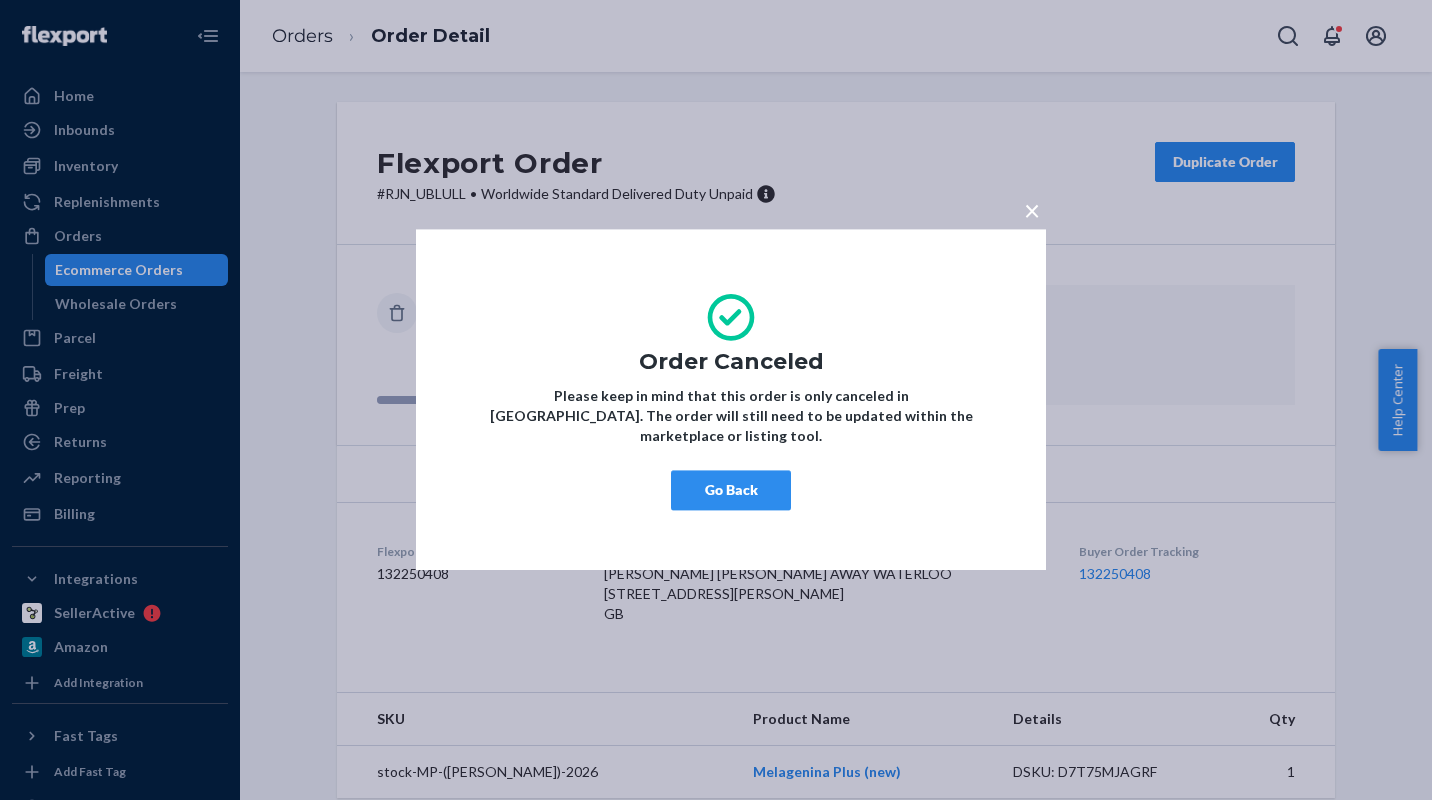 click on "Go Back" at bounding box center [731, 491] 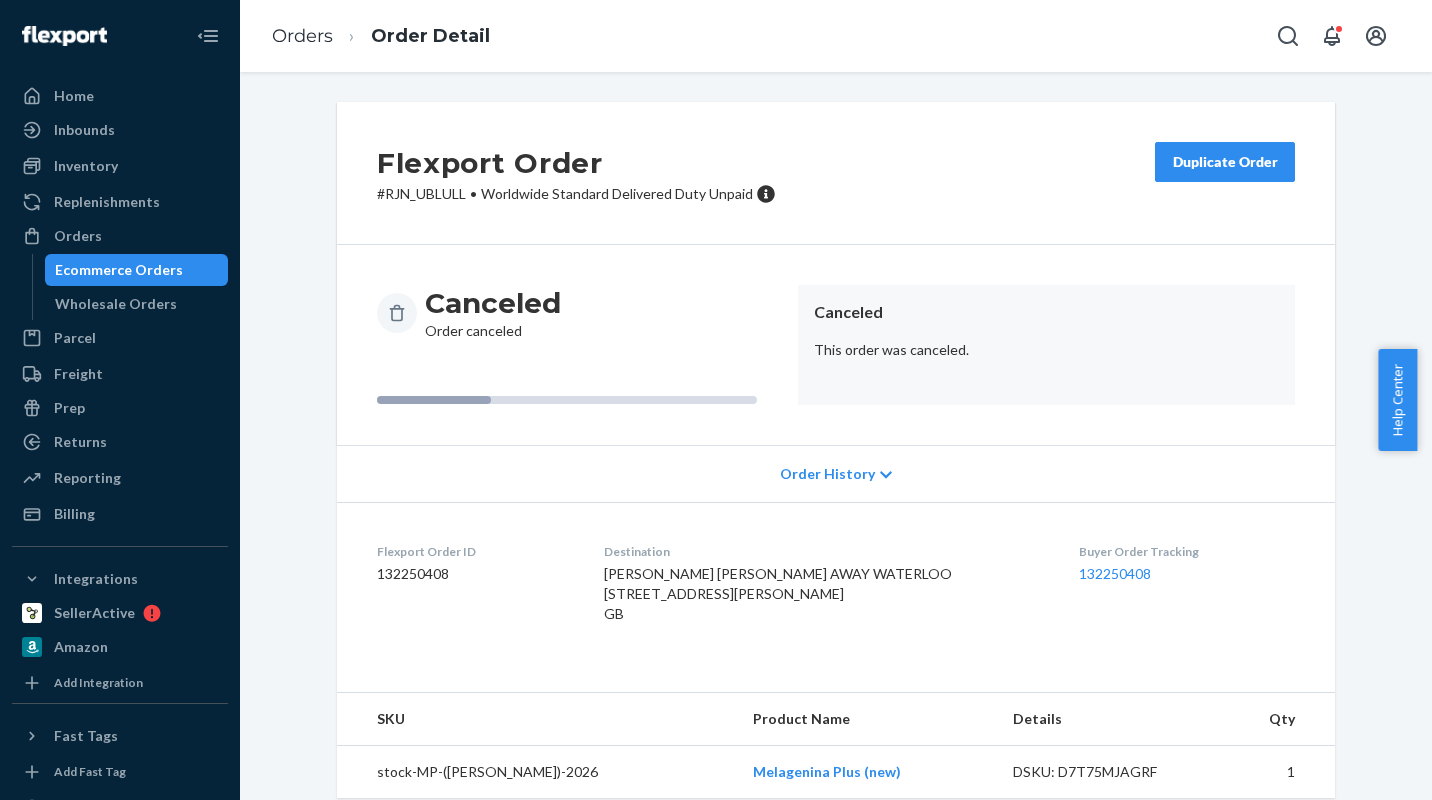 click on "Duplicate Order" at bounding box center (1225, 162) 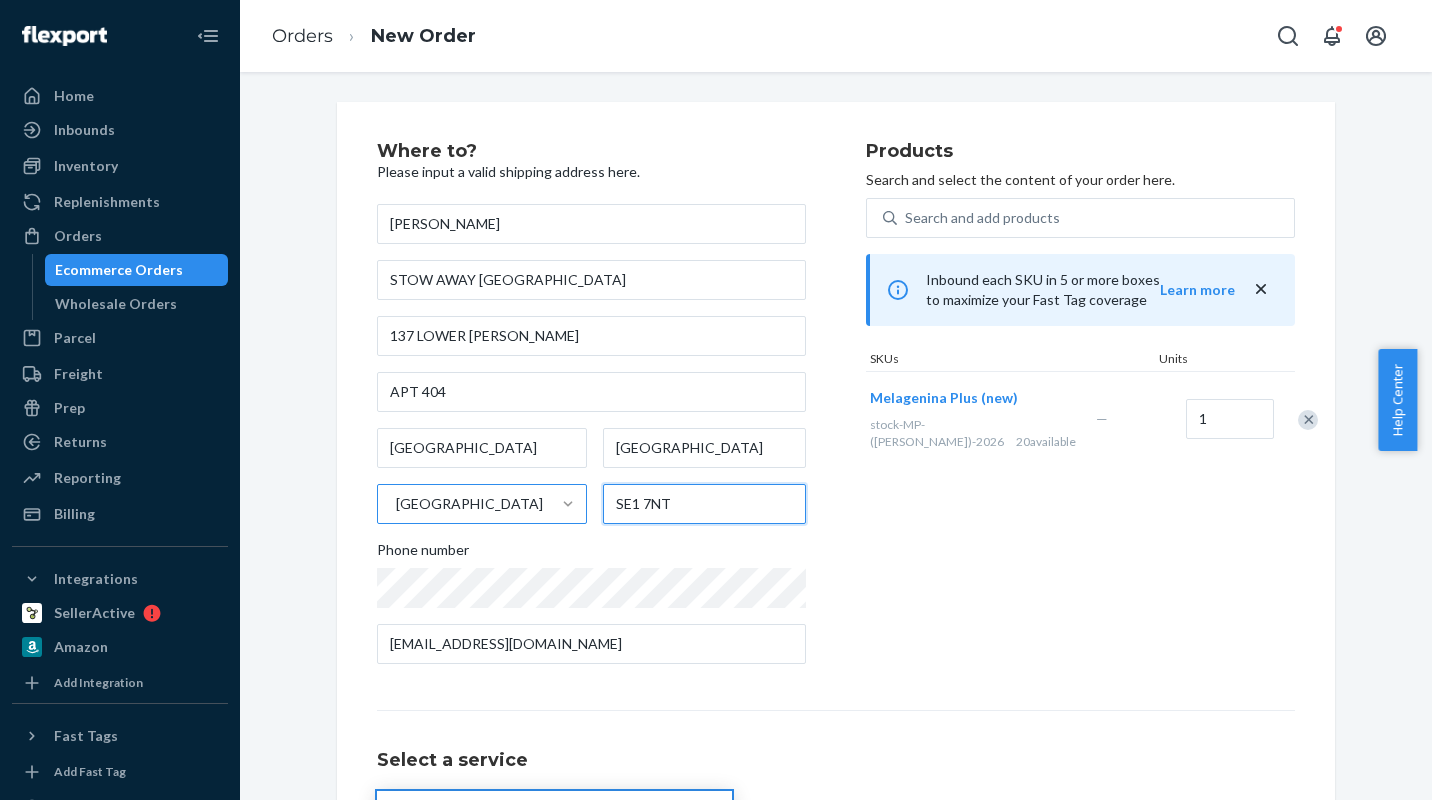 drag, startPoint x: 739, startPoint y: 517, endPoint x: 554, endPoint y: 512, distance: 185.06755 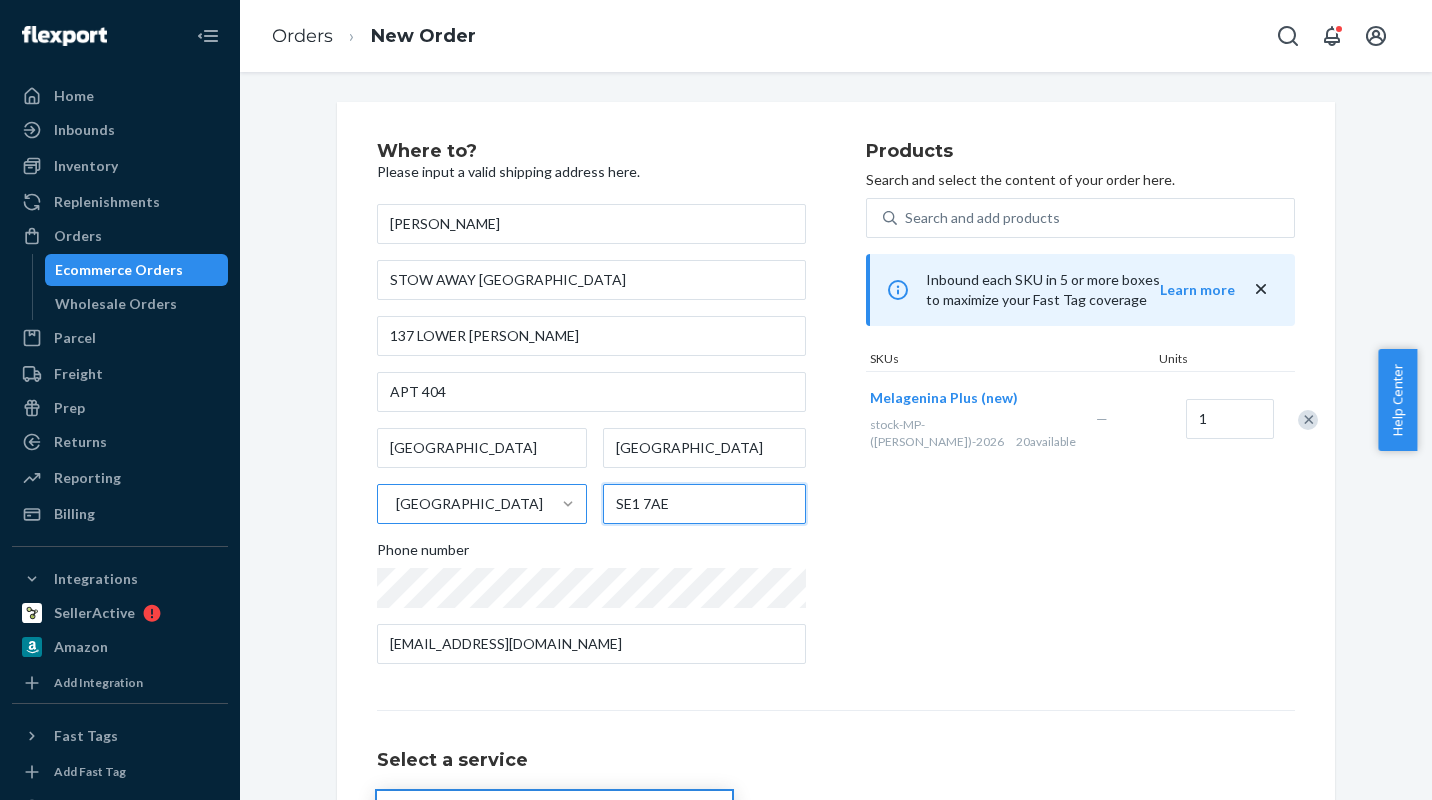 type on "SE1 7AE" 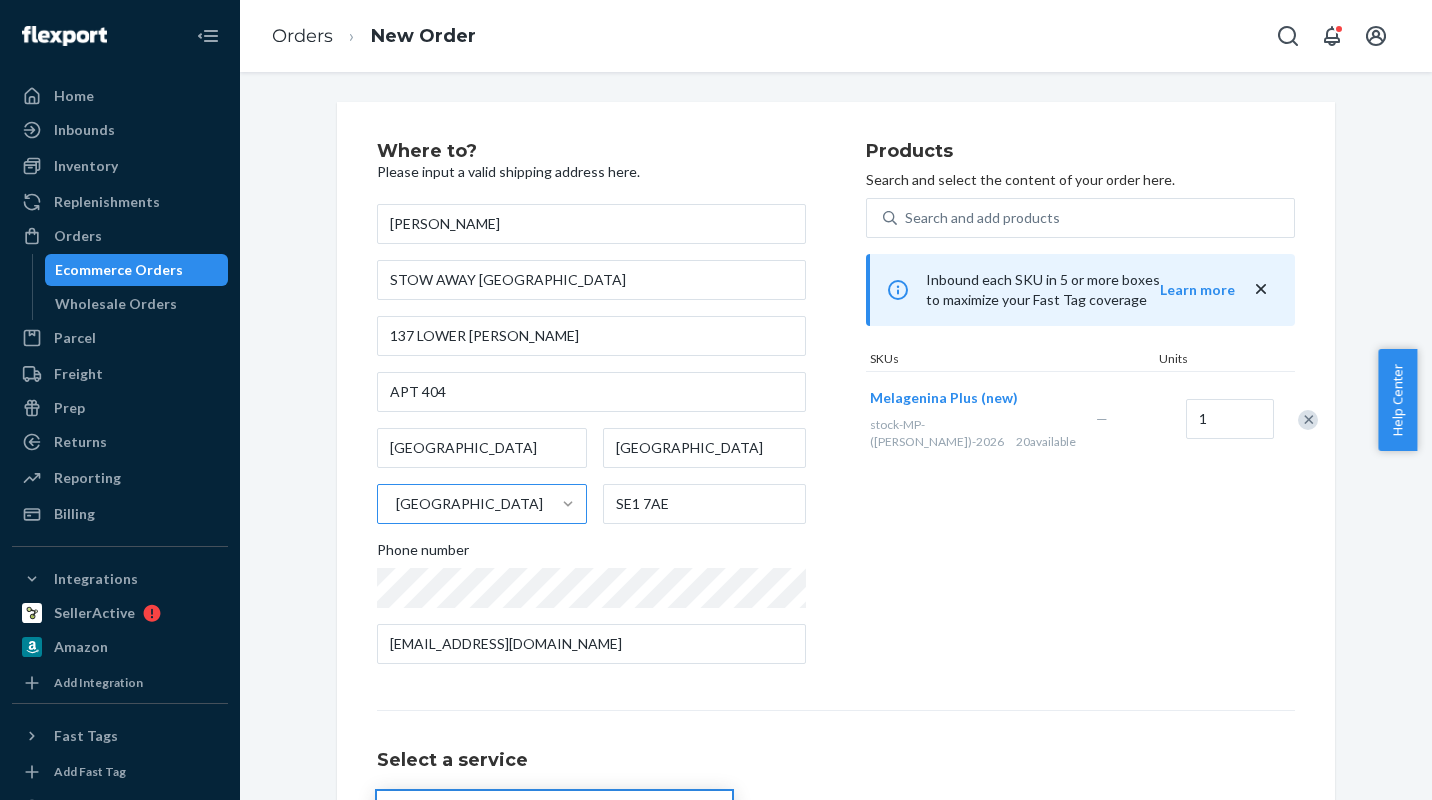 click on "Products Search and select the content of your order here. Search and add products Inbound each SKU in 5 or more boxes to maximize your Fast Tag coverage Learn more SKUs Units Melagenina Plus (new) stock-MP-([PERSON_NAME])-2026 20  available — 1" at bounding box center (1080, 411) 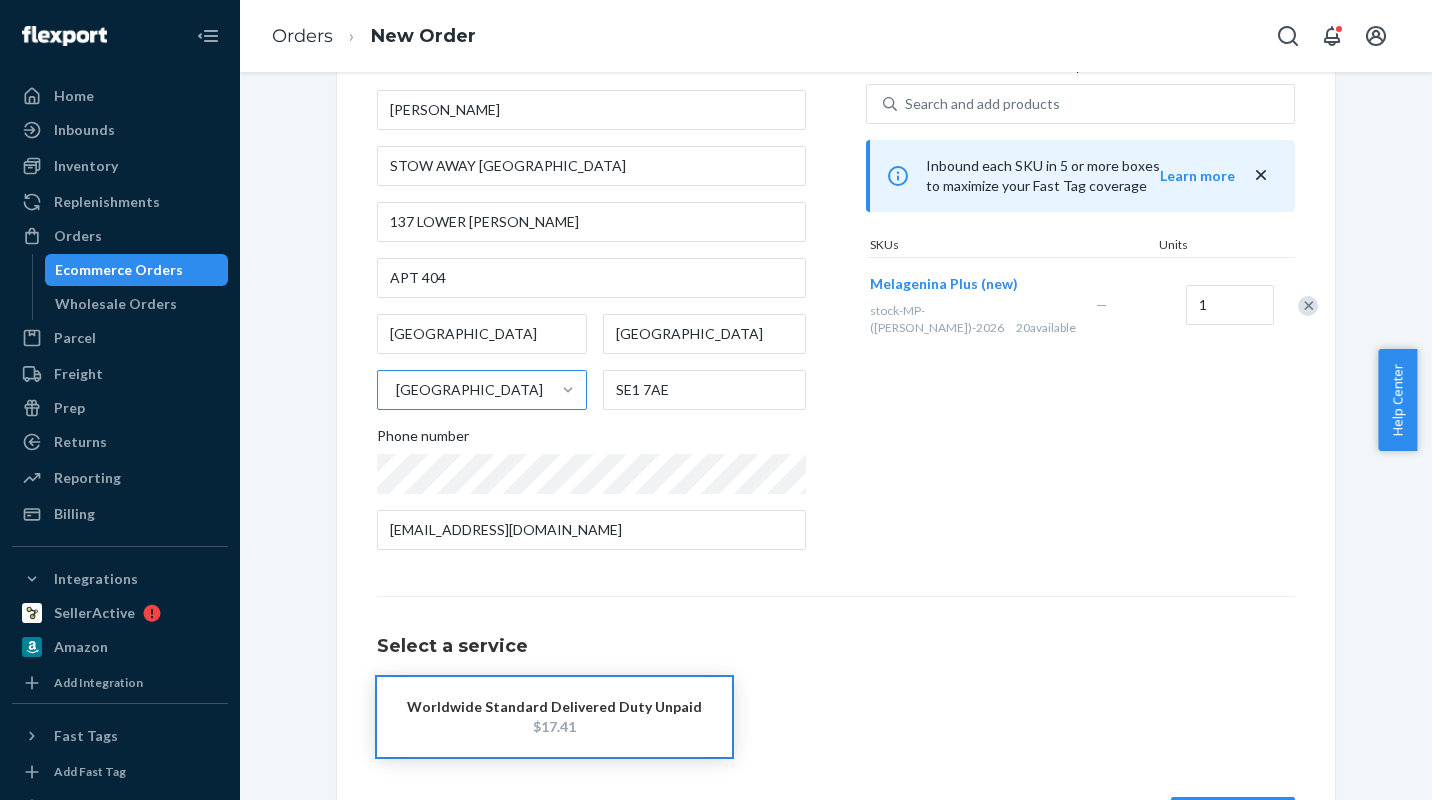scroll, scrollTop: 190, scrollLeft: 0, axis: vertical 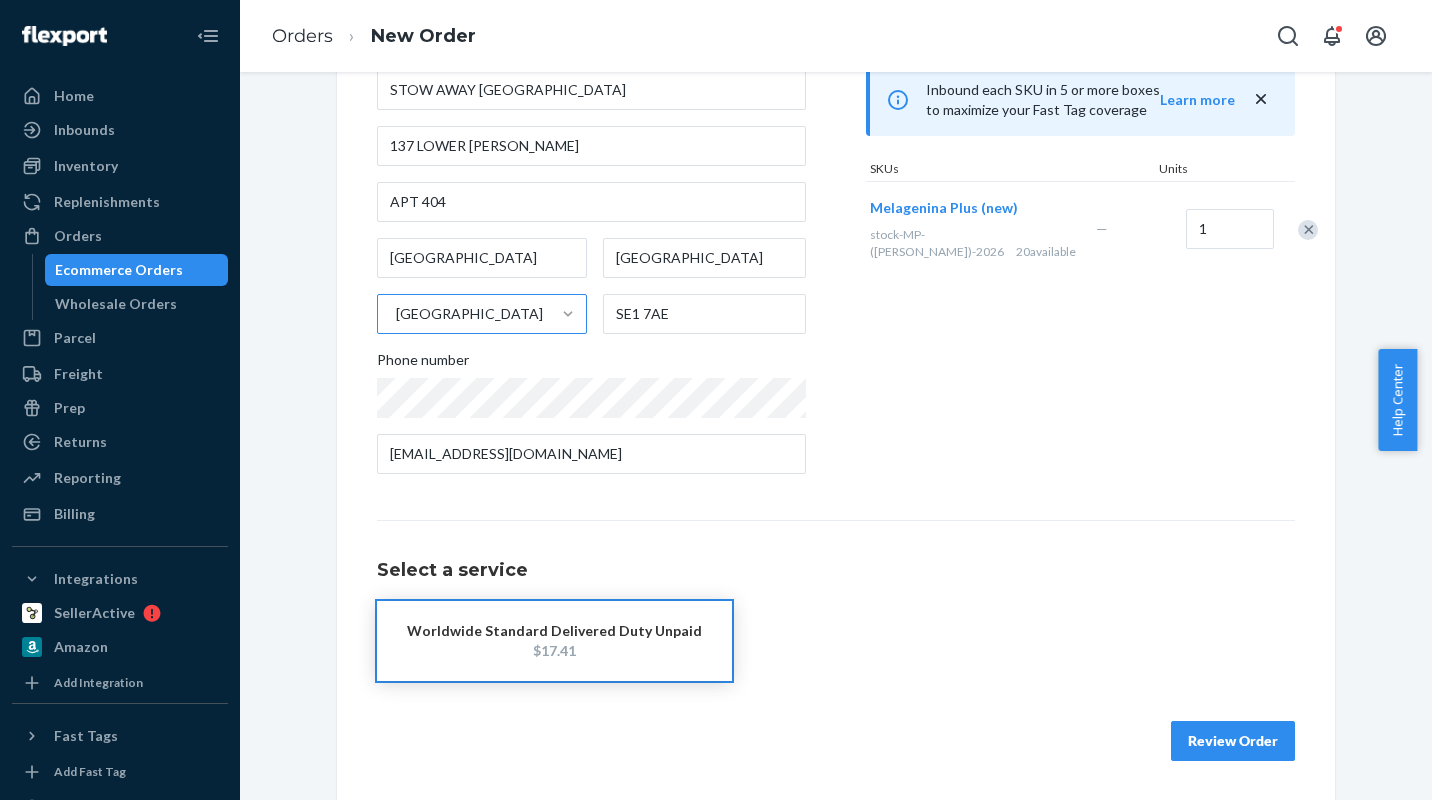 click on "Review Order" at bounding box center (1233, 741) 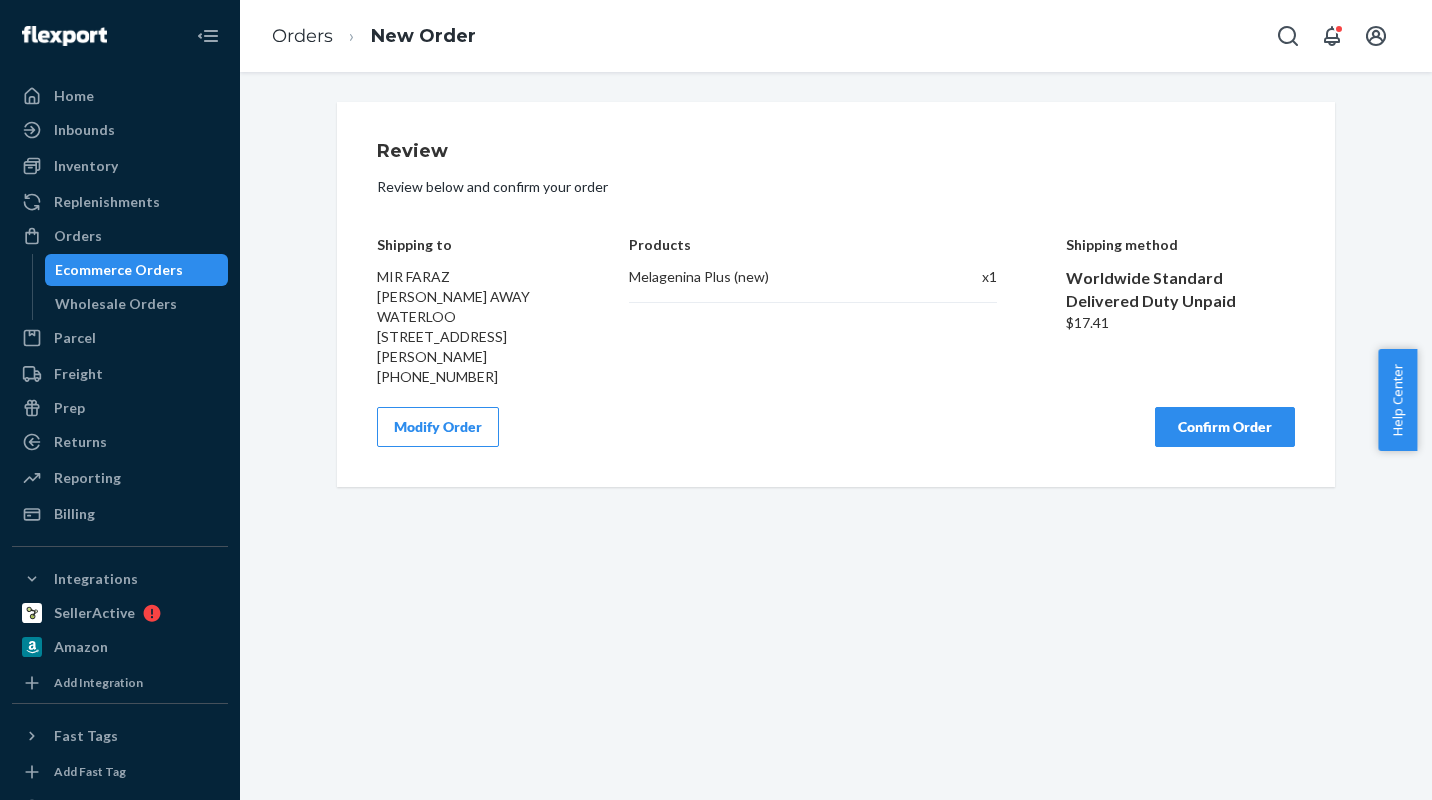 scroll, scrollTop: 0, scrollLeft: 0, axis: both 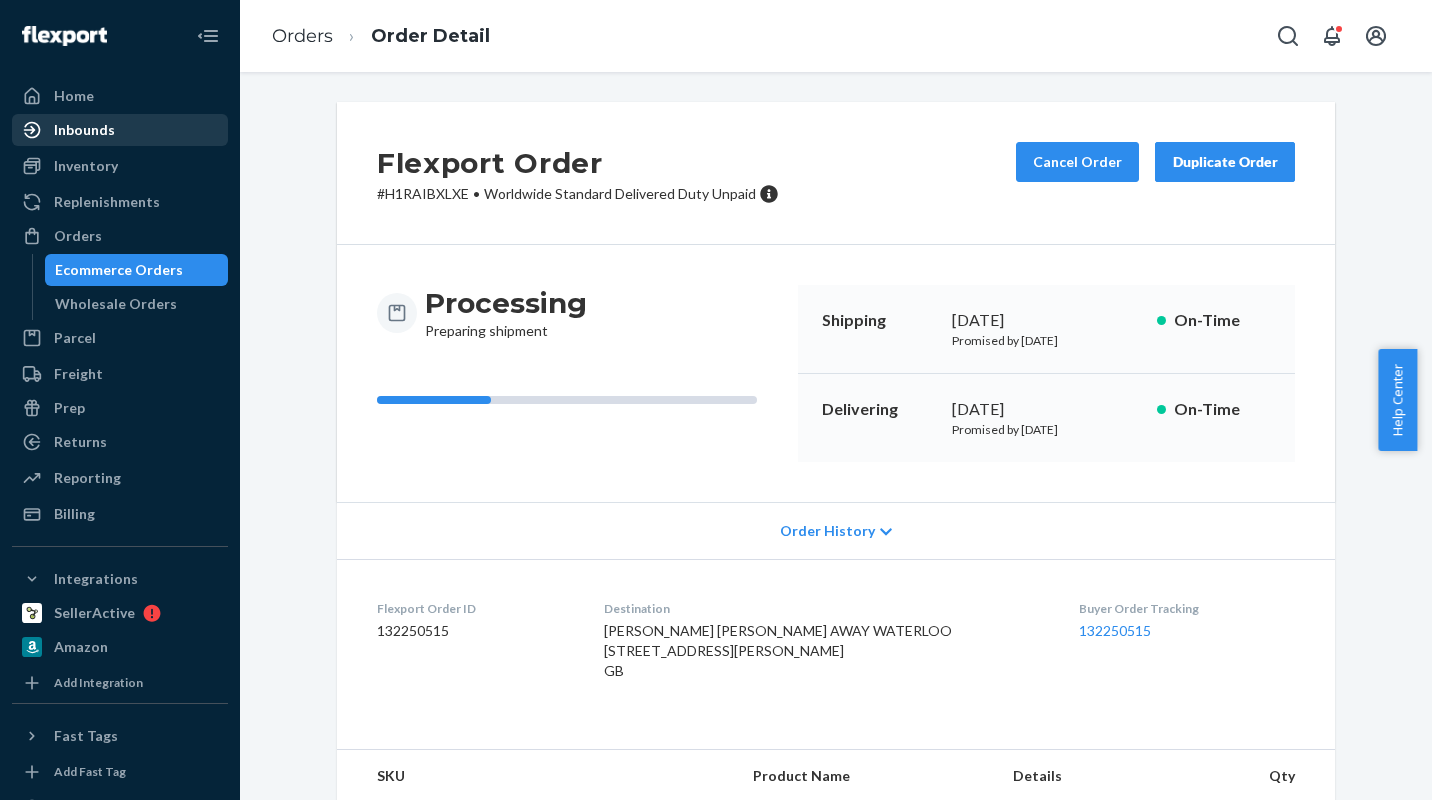 click on "Inbounds" at bounding box center (84, 130) 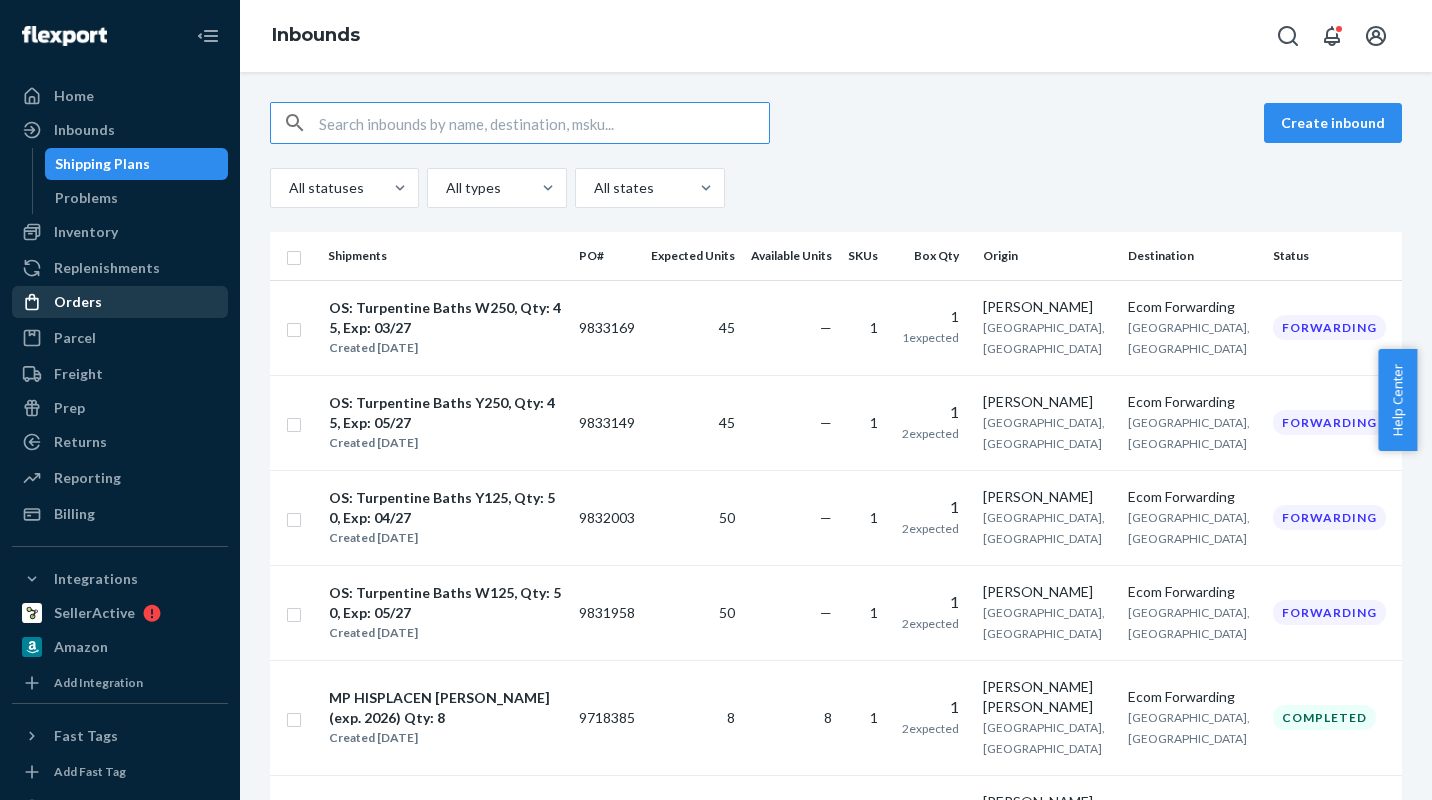 click on "Orders" at bounding box center [78, 302] 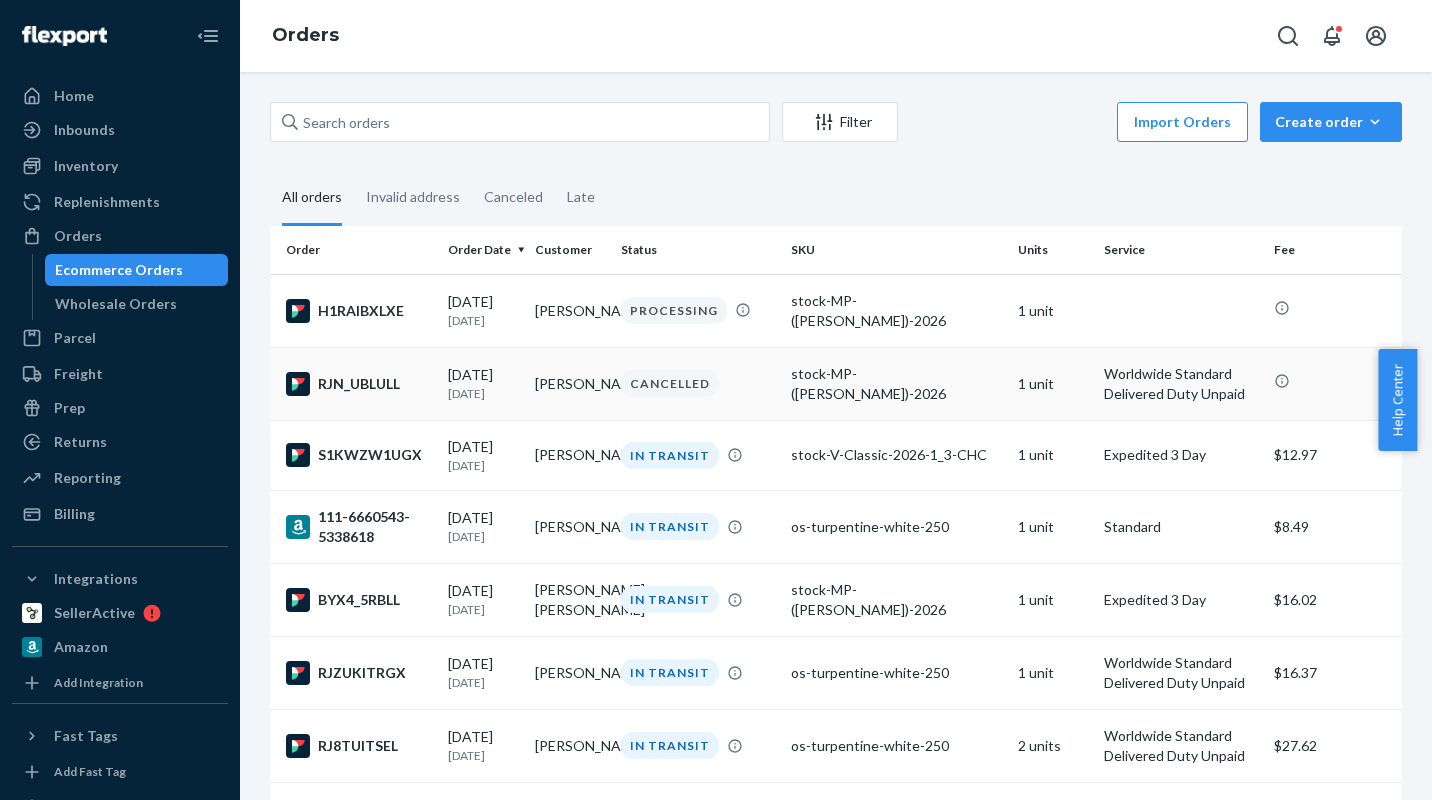 click on "stock-MP-([PERSON_NAME])-2026" at bounding box center [896, 384] 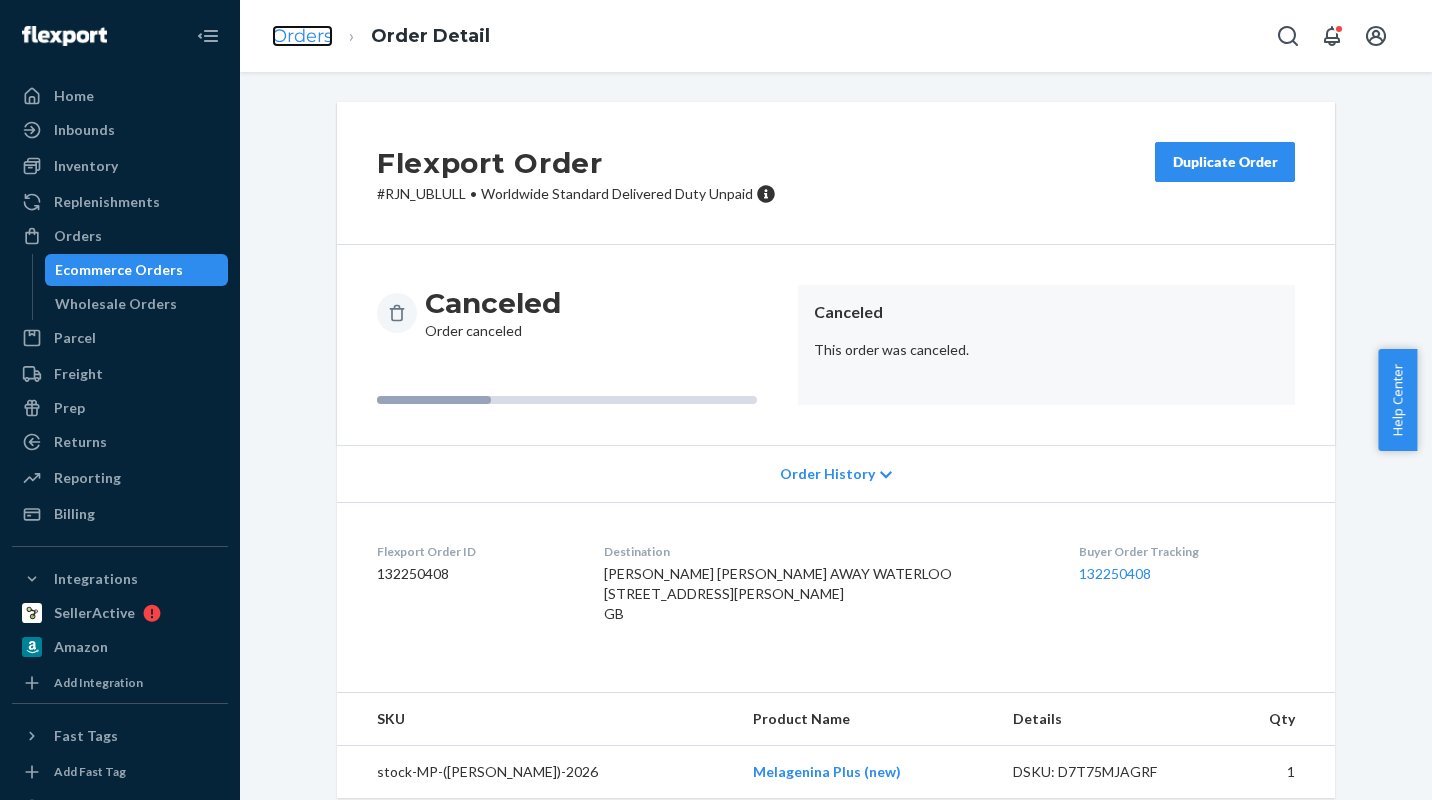 click on "Orders" at bounding box center [302, 36] 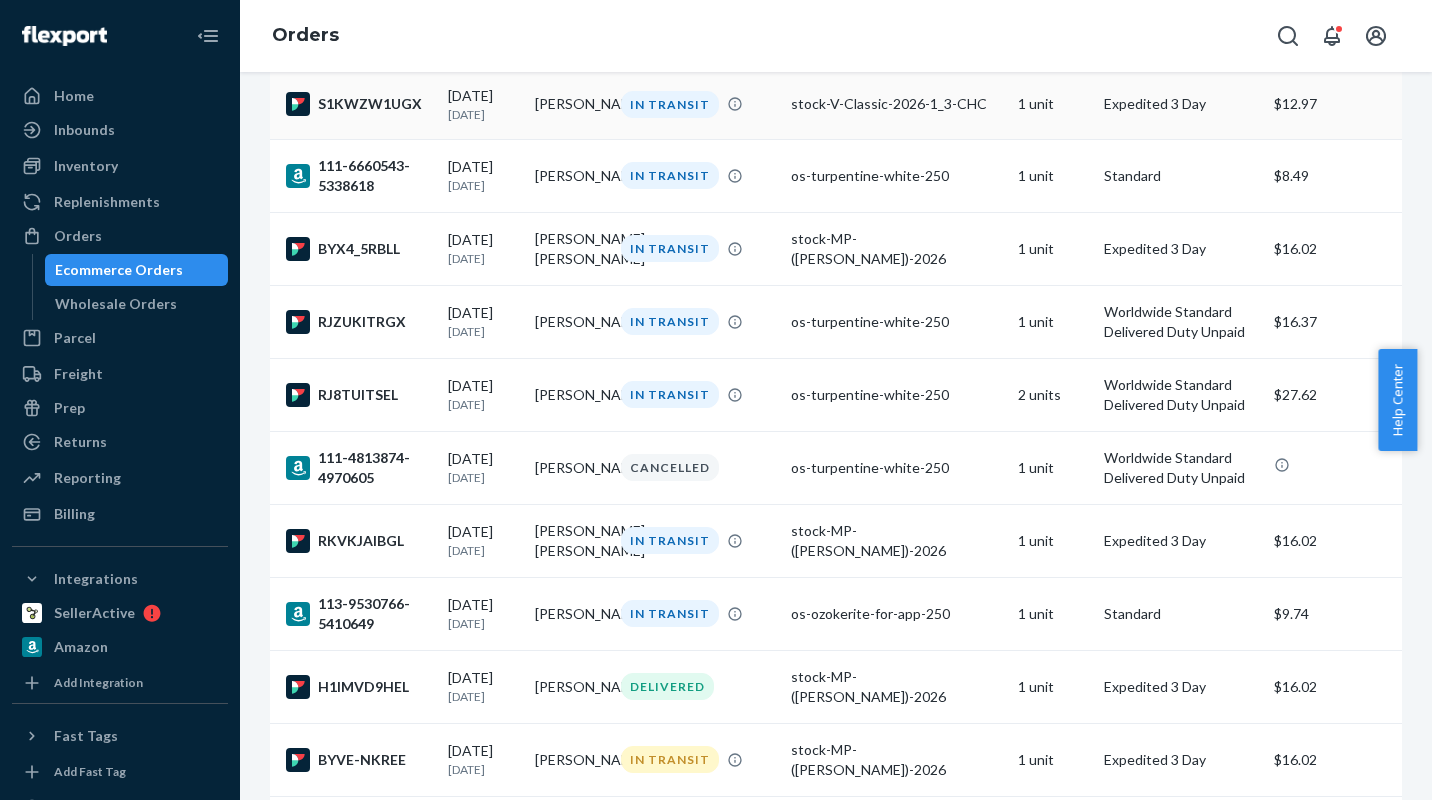 scroll, scrollTop: 345, scrollLeft: 0, axis: vertical 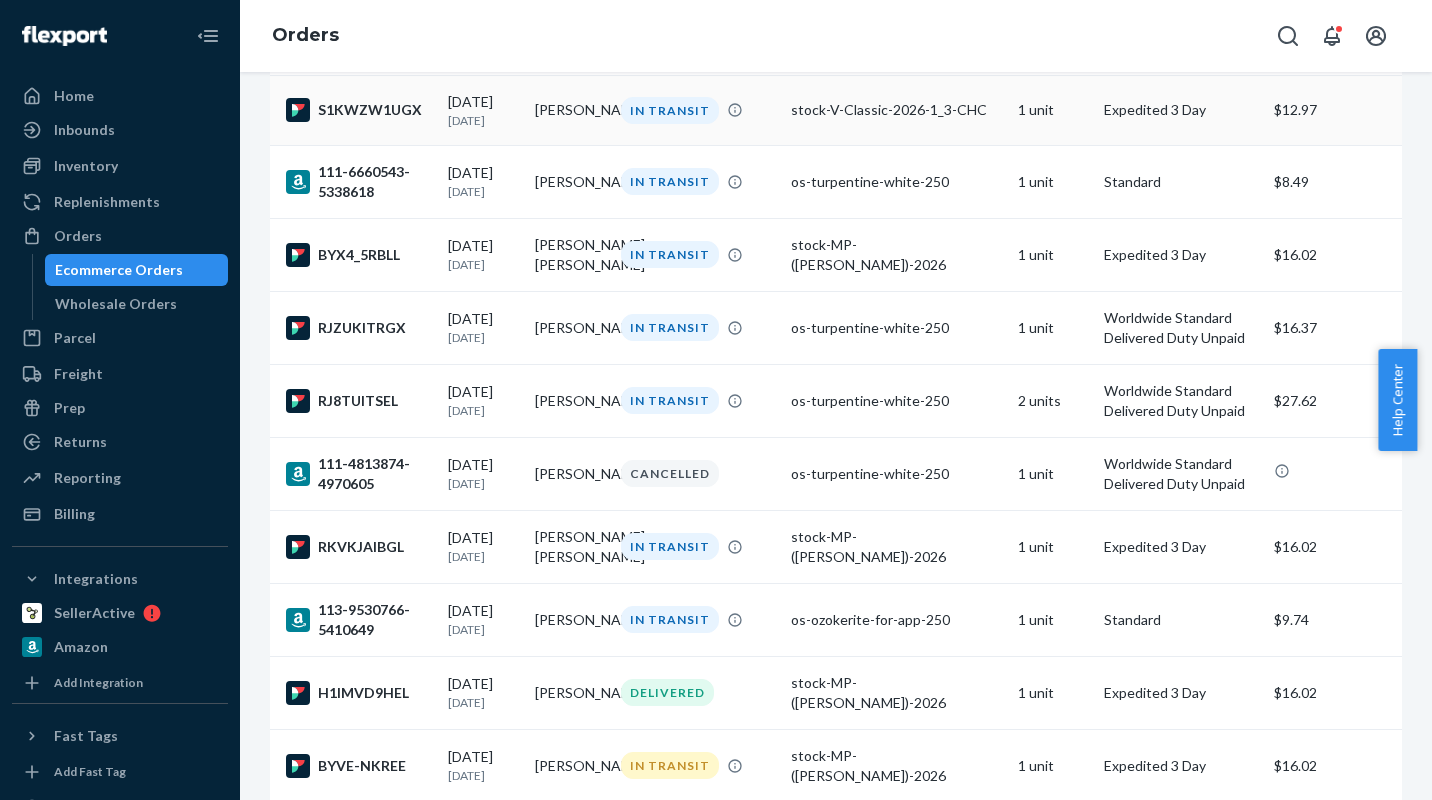 click on "stock-V-Classic-2026-1_3-CHC" at bounding box center (896, 110) 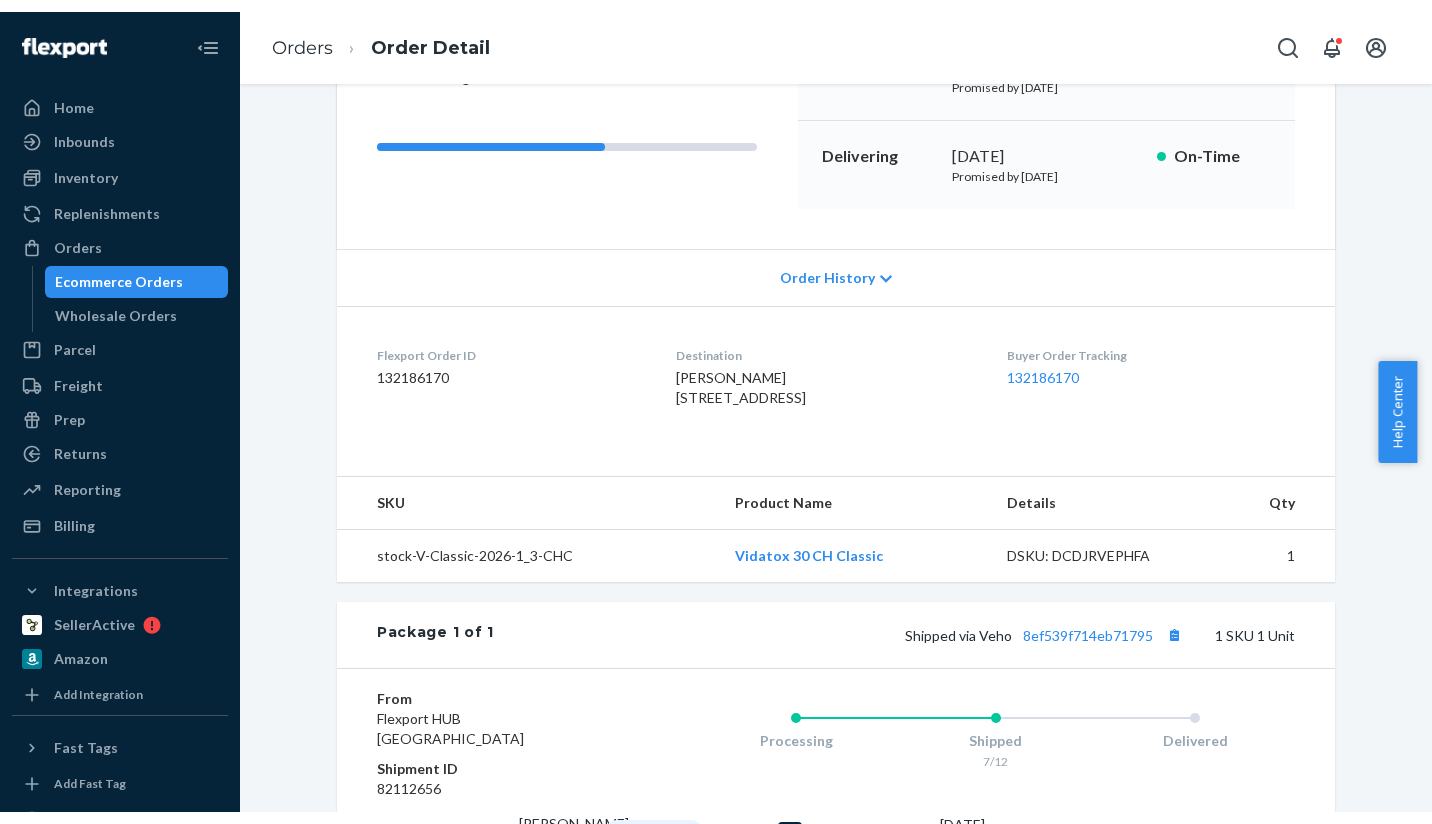 scroll, scrollTop: 267, scrollLeft: 0, axis: vertical 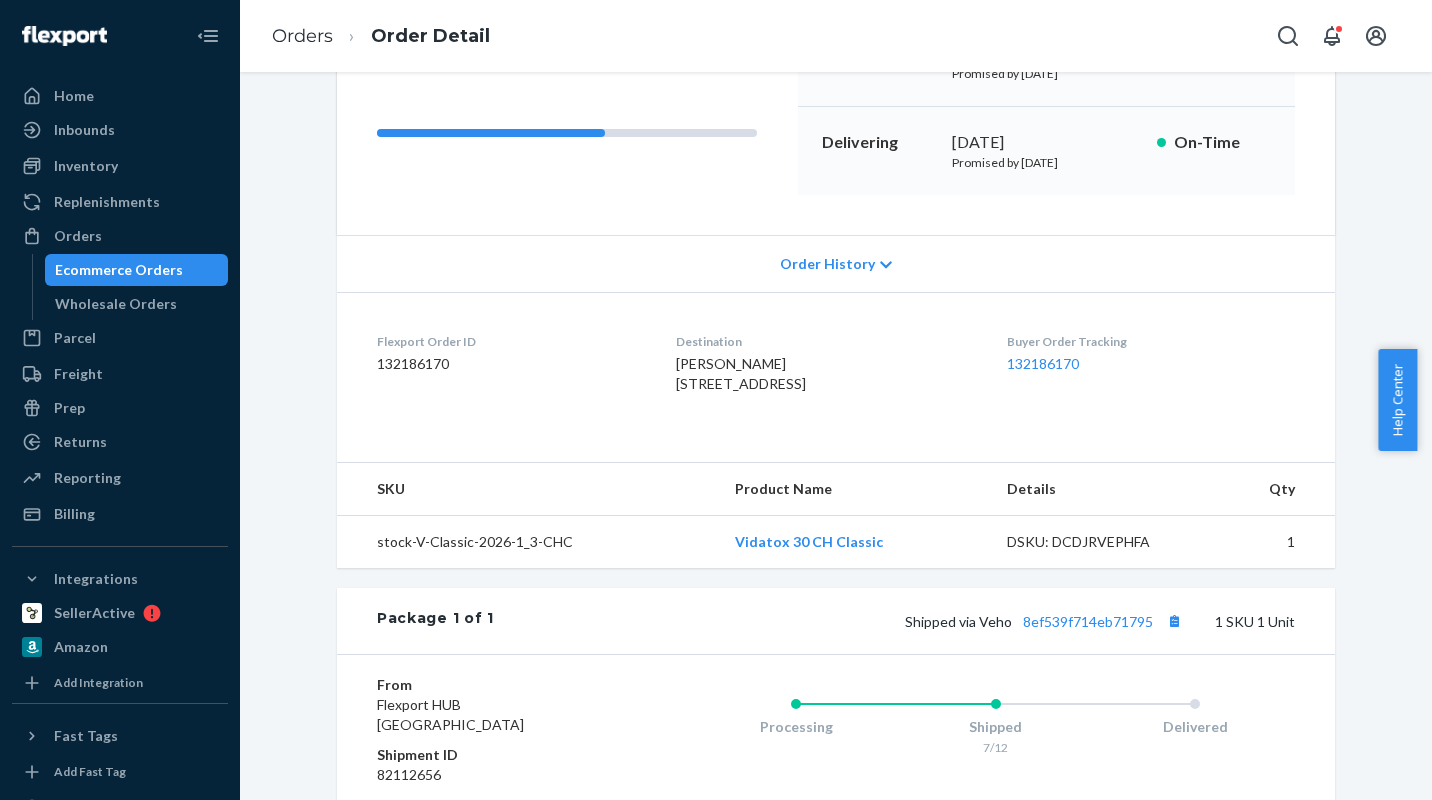 drag, startPoint x: 679, startPoint y: 779, endPoint x: 817, endPoint y: 690, distance: 164.21024 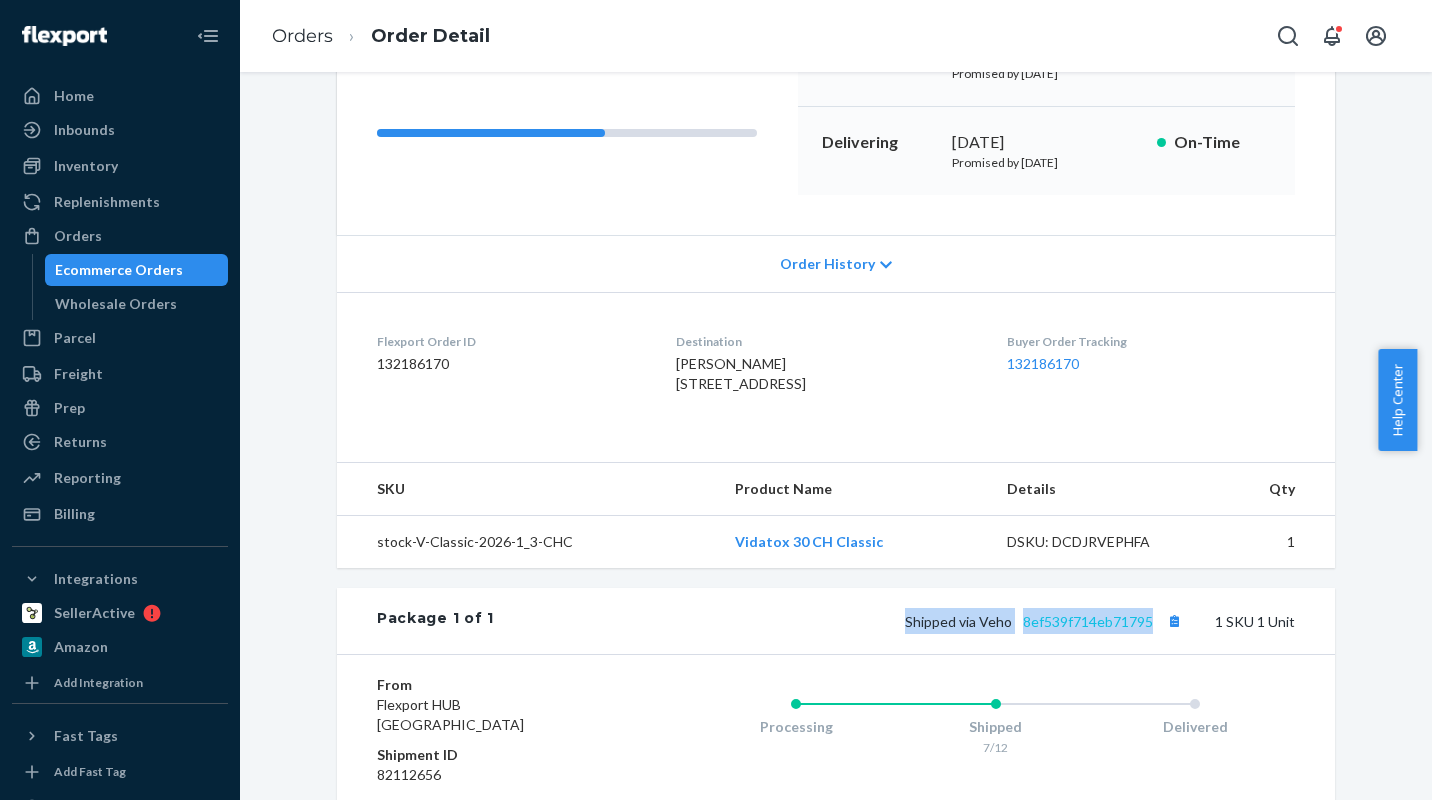 drag, startPoint x: 904, startPoint y: 660, endPoint x: 1139, endPoint y: 661, distance: 235.00212 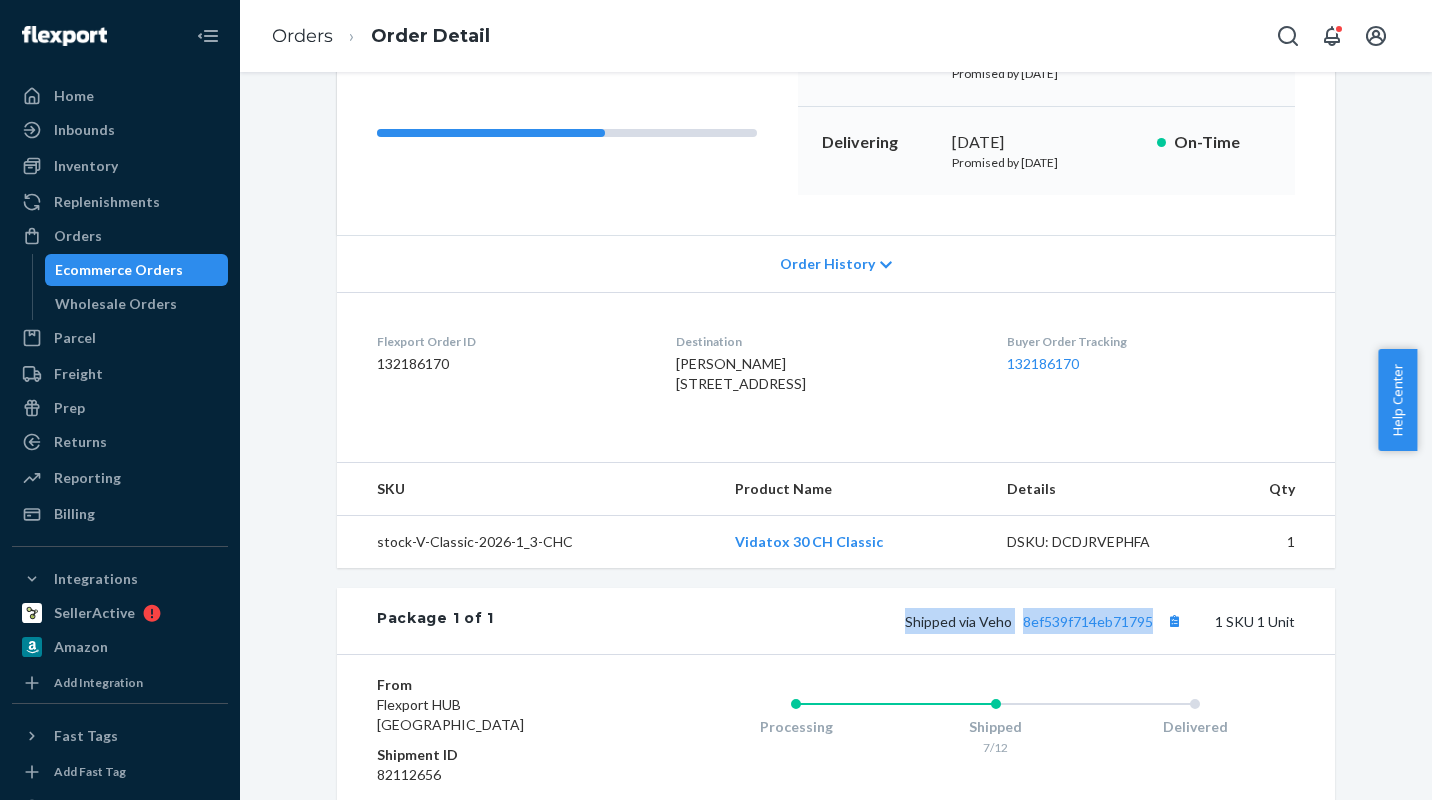 click on "Flexport Order ID 132186170 Destination [PERSON_NAME]
[STREET_ADDRESS] Buyer Order Tracking 132186170" at bounding box center (836, 367) 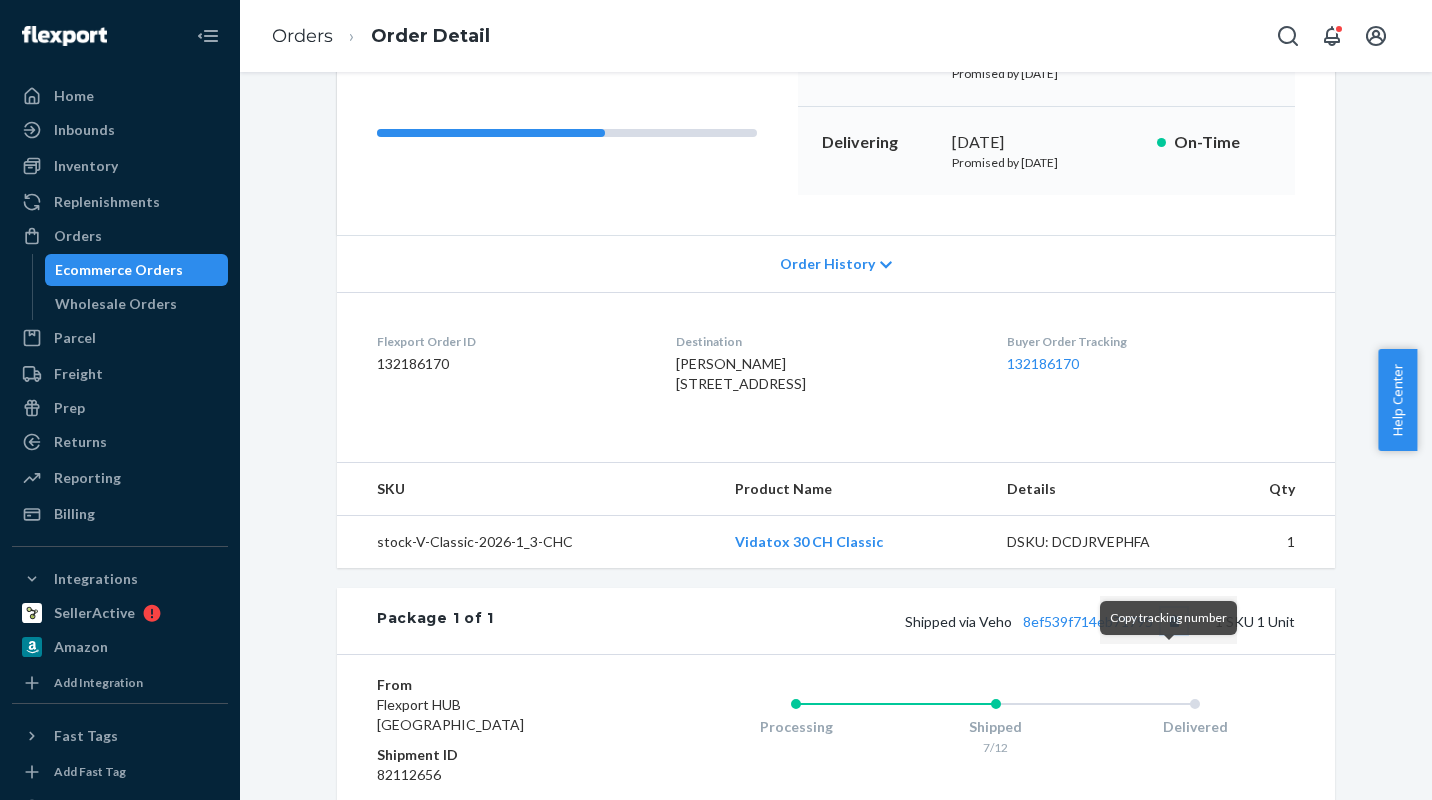 click at bounding box center [1174, 621] 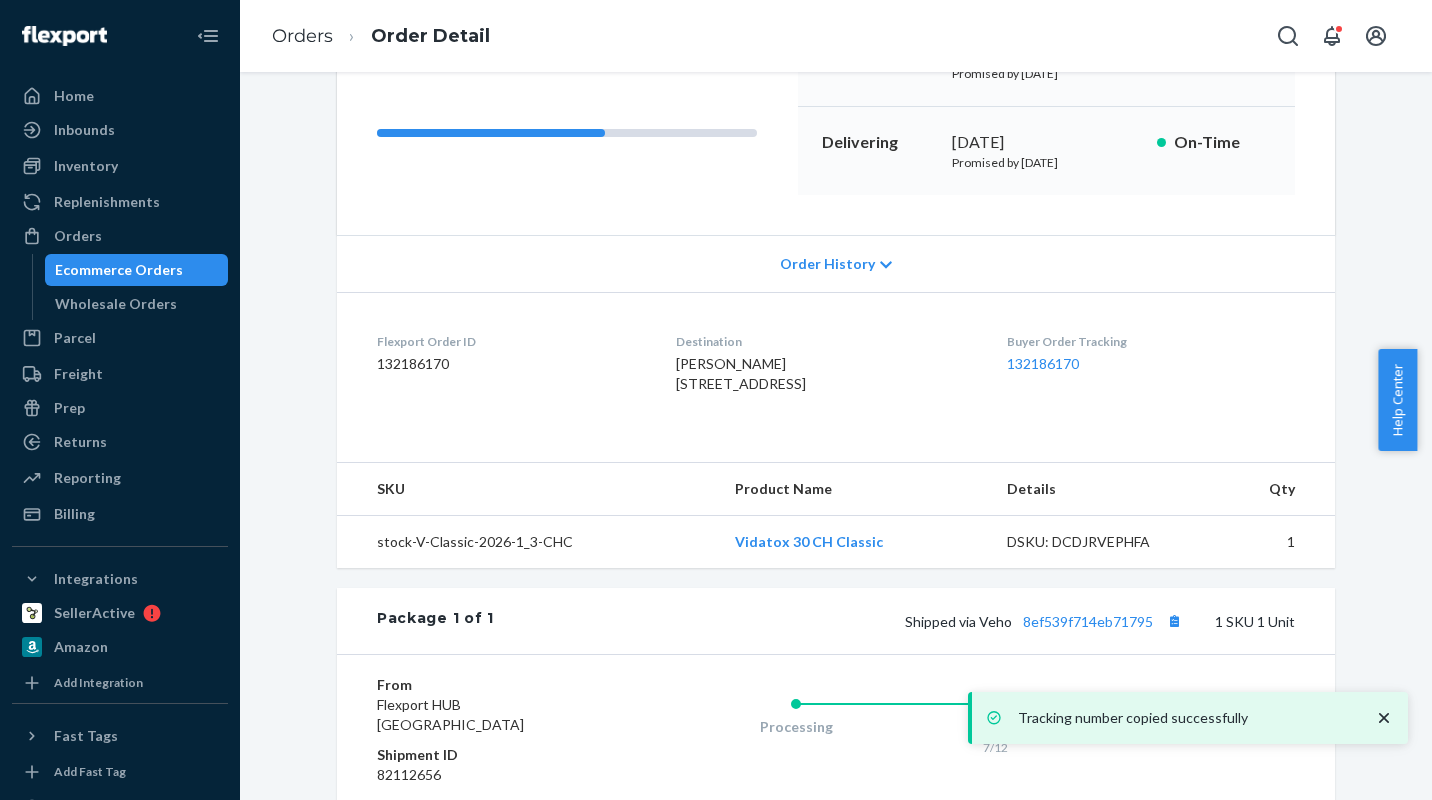 click on "Flexport Order ID 132186170 Destination [PERSON_NAME]
[STREET_ADDRESS] Buyer Order Tracking 132186170" at bounding box center (836, 367) 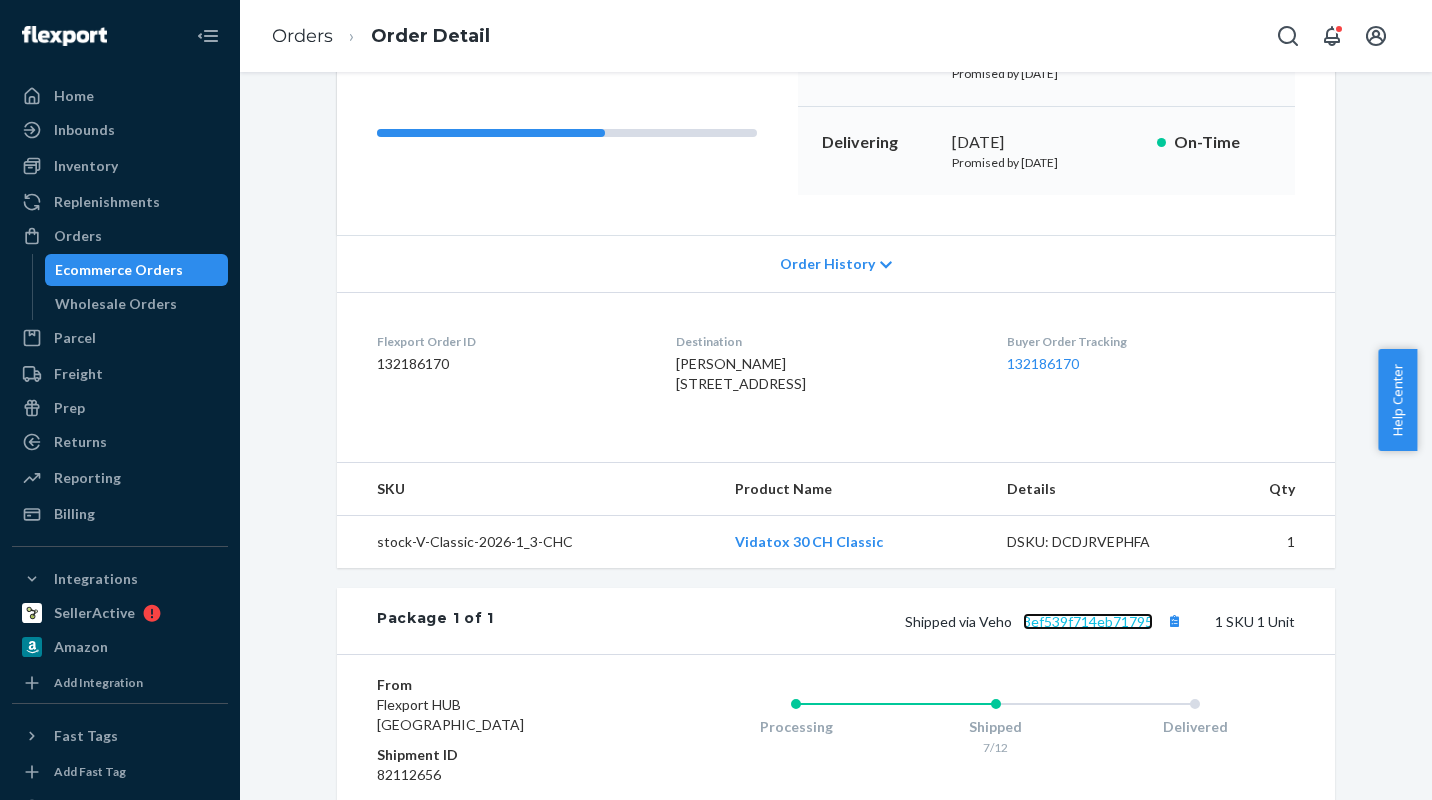 click on "8ef539f714eb71795" at bounding box center [1088, 621] 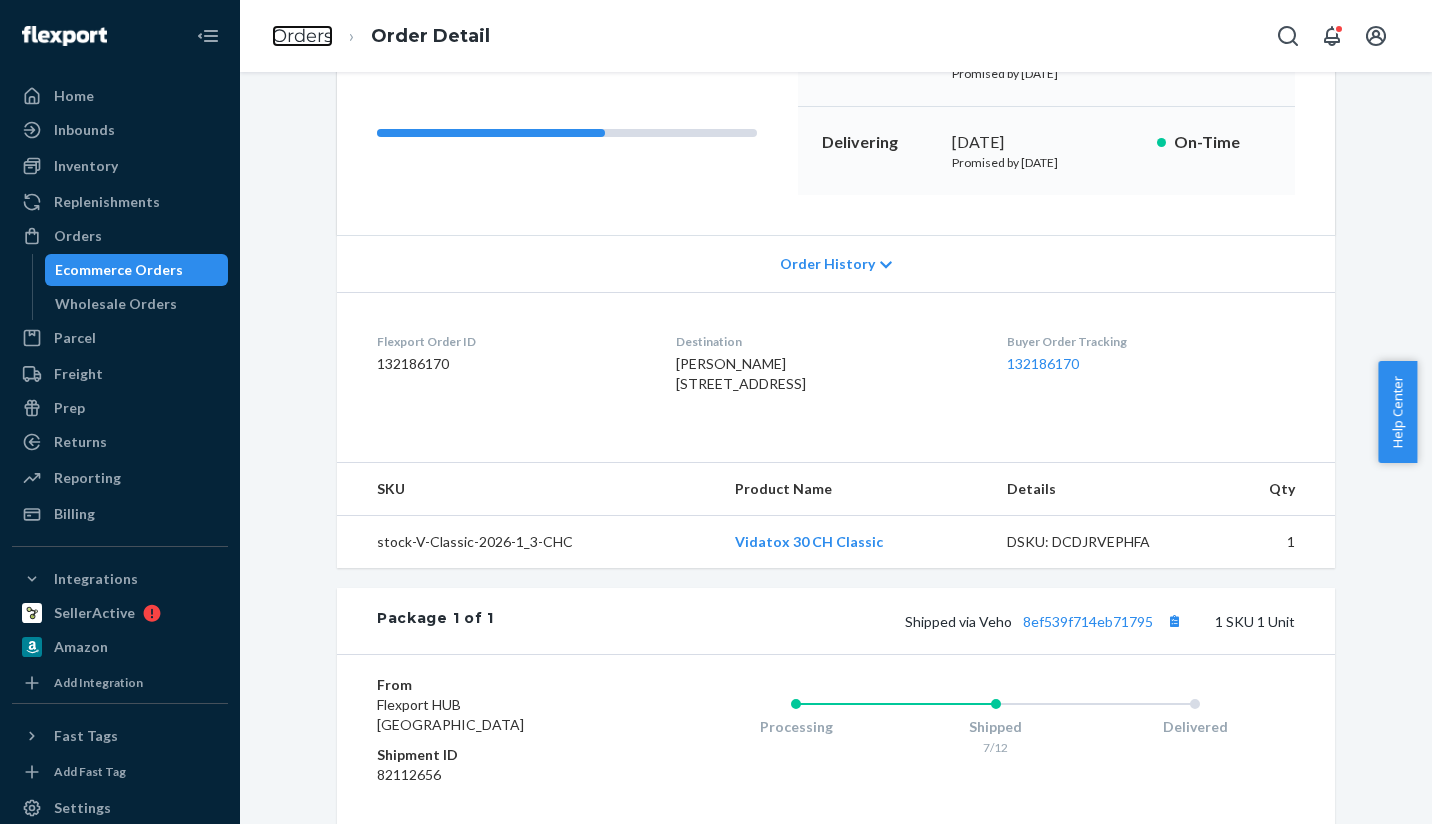 click on "Orders" at bounding box center [302, 36] 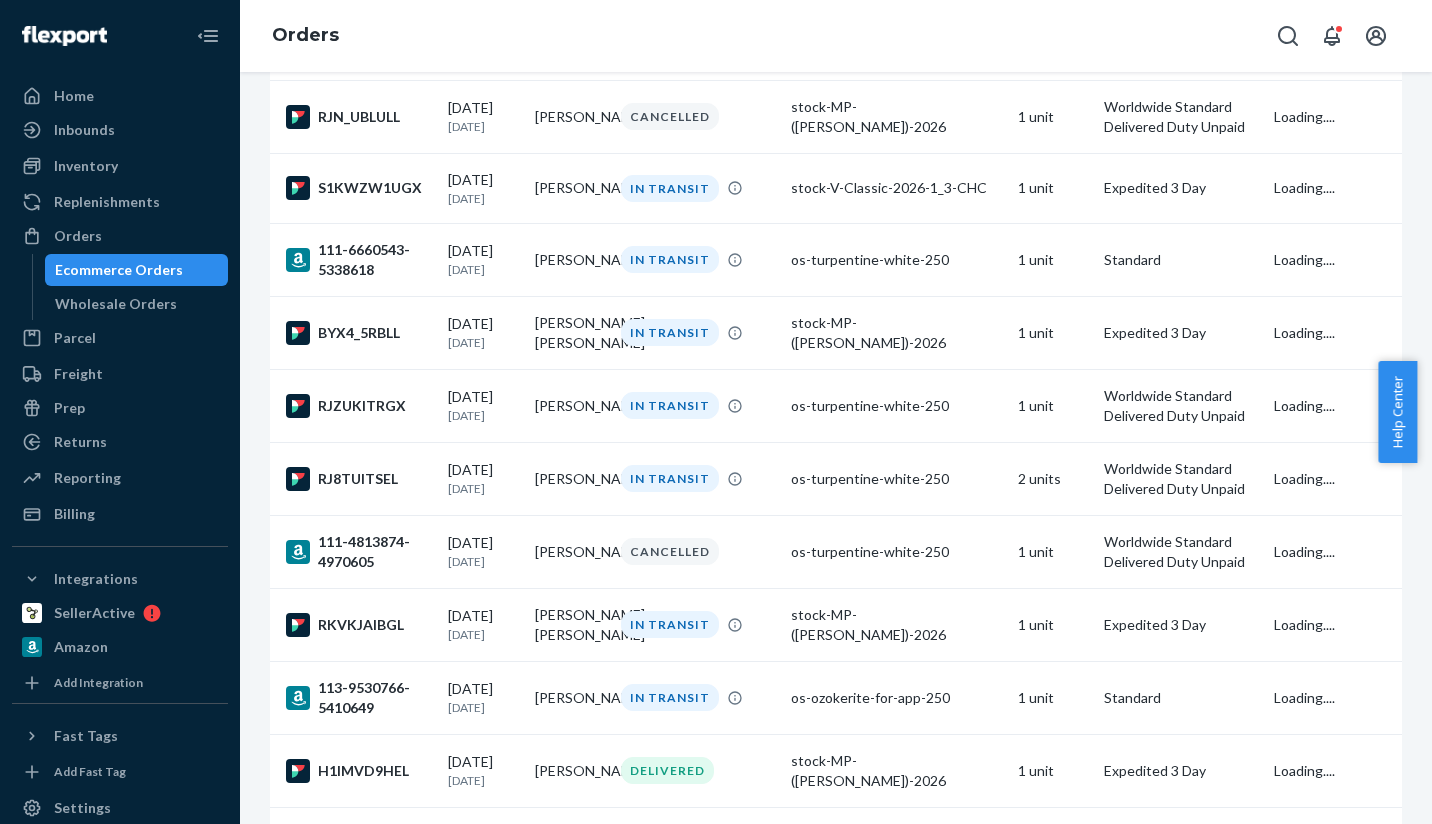 scroll, scrollTop: 0, scrollLeft: 0, axis: both 